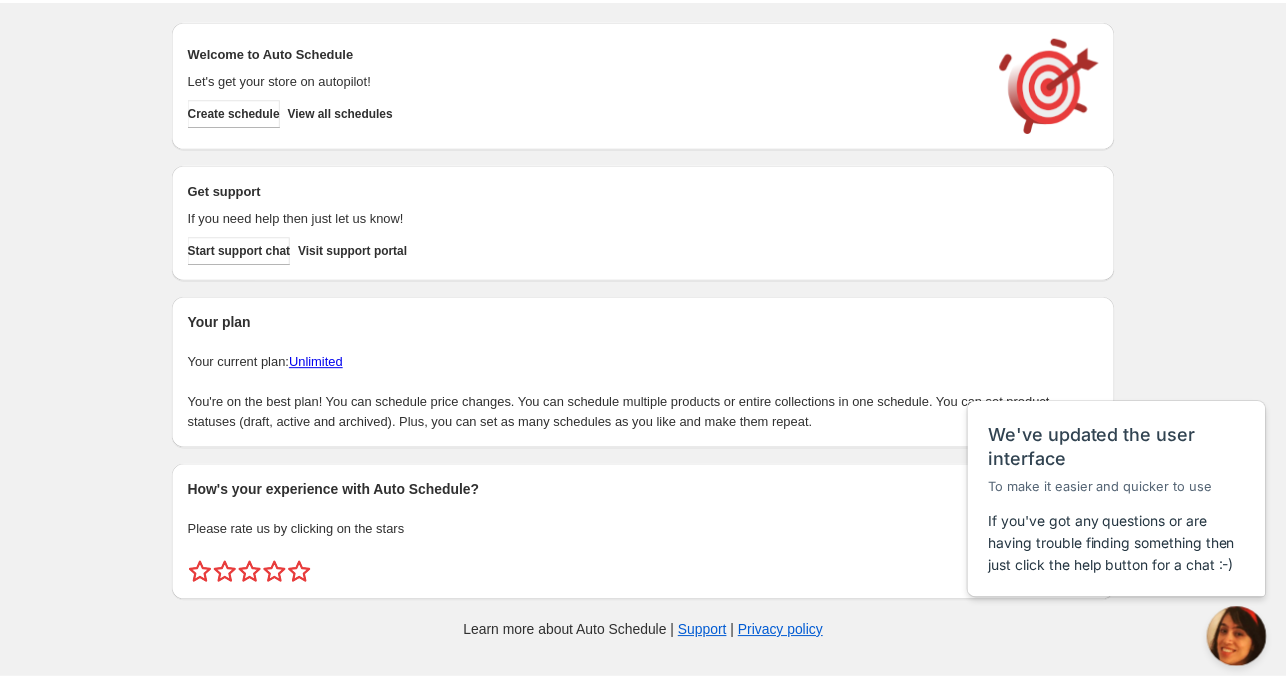 scroll, scrollTop: 0, scrollLeft: 0, axis: both 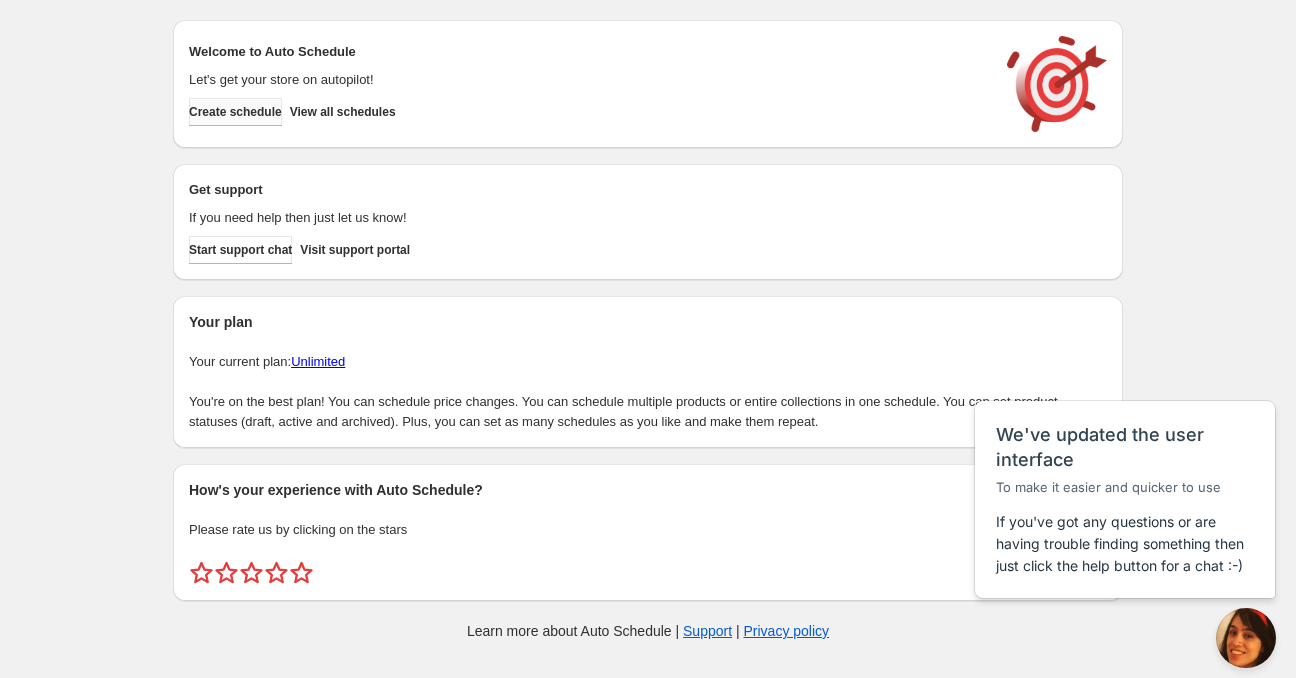 click on "Create schedule" at bounding box center (235, 112) 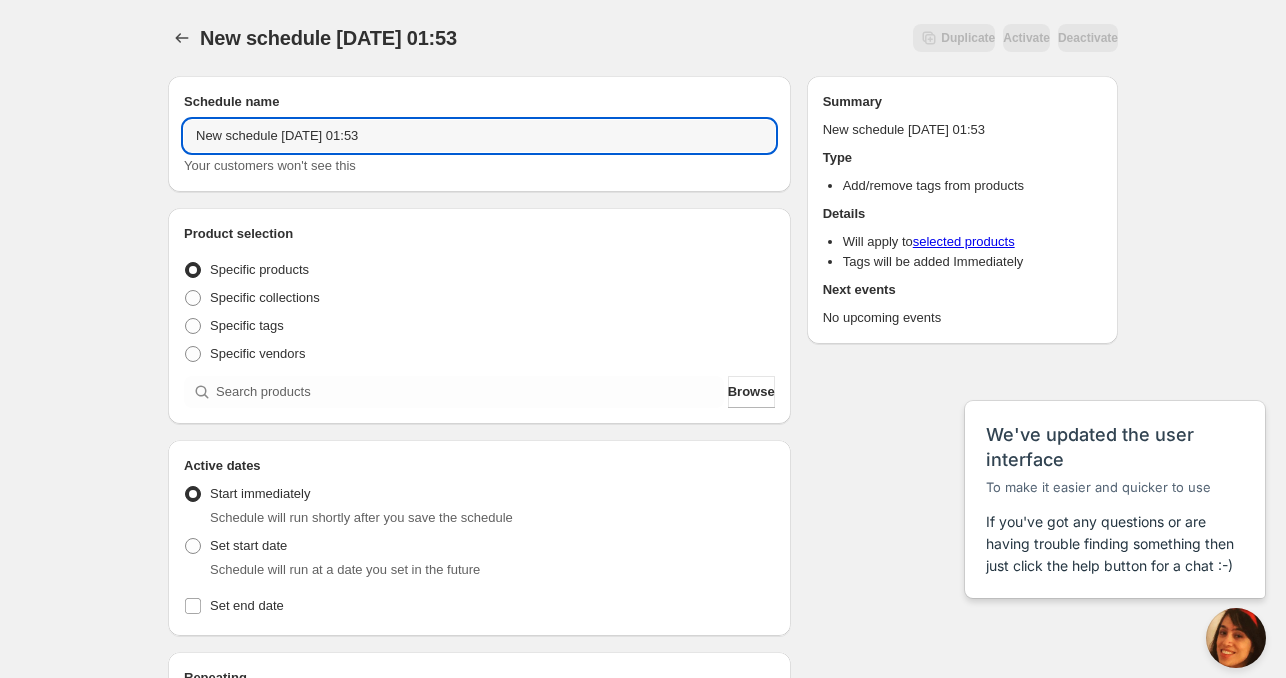 drag, startPoint x: 277, startPoint y: 127, endPoint x: 75, endPoint y: 139, distance: 202.35612 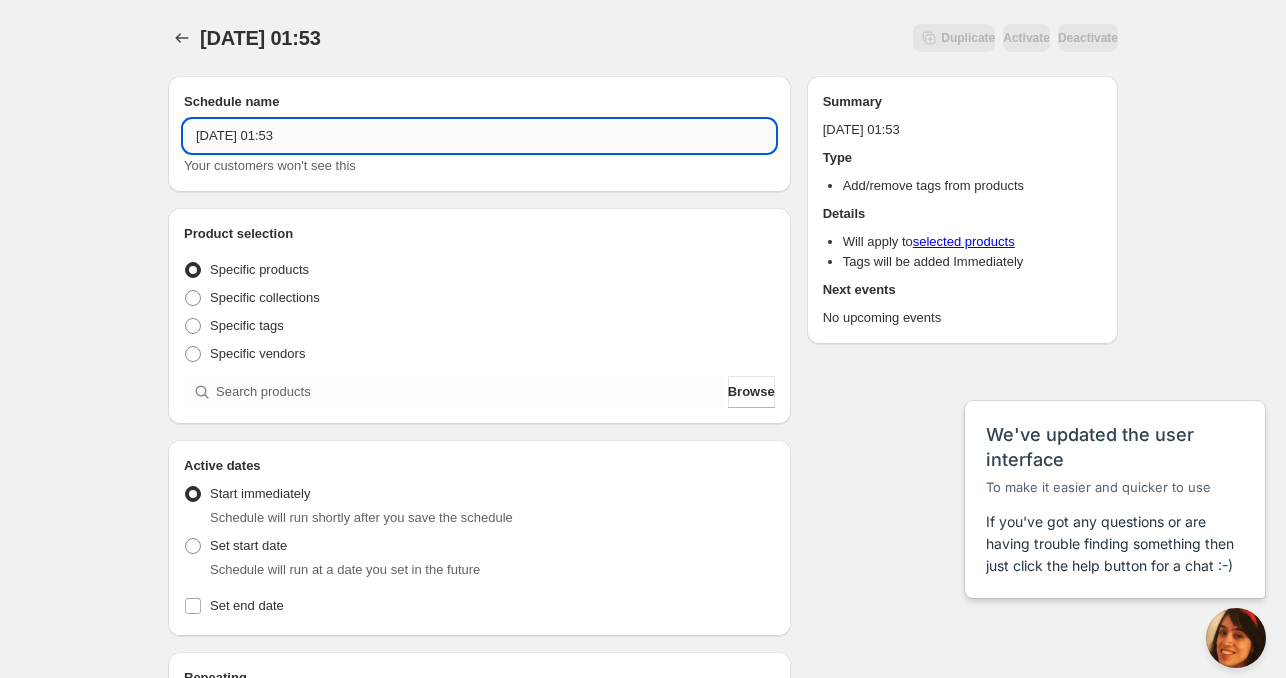 drag, startPoint x: 292, startPoint y: 131, endPoint x: 473, endPoint y: 147, distance: 181.70581 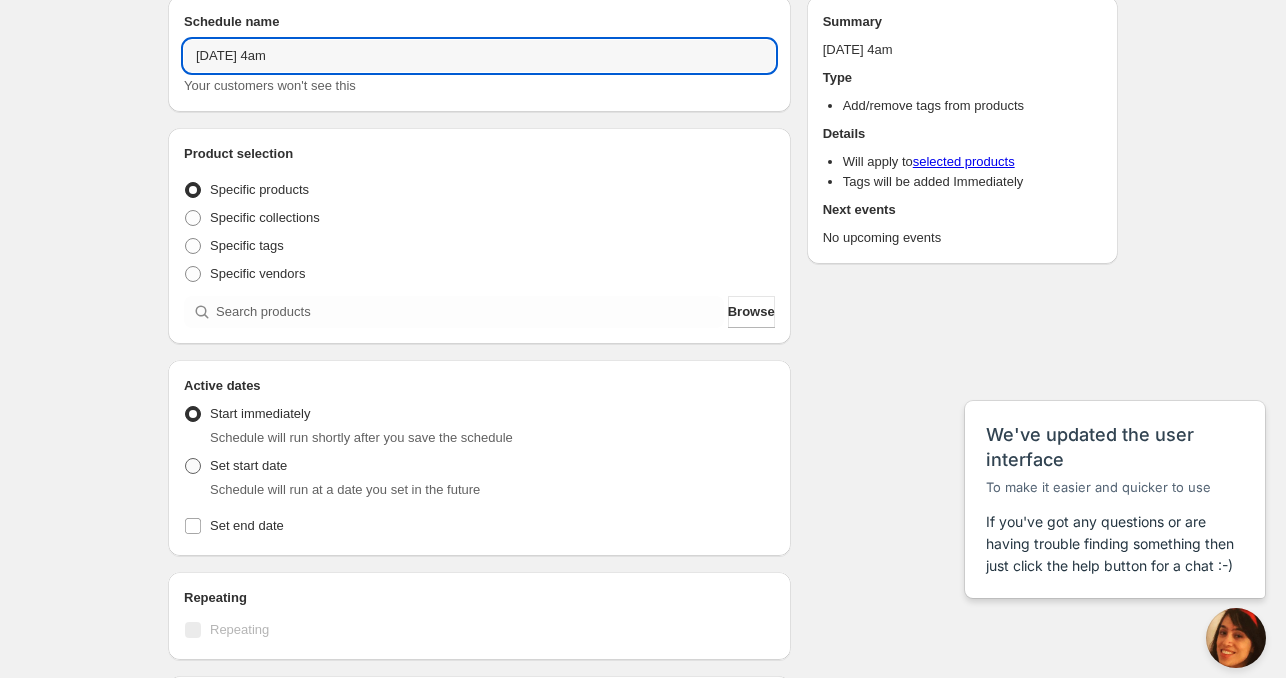 scroll, scrollTop: 100, scrollLeft: 0, axis: vertical 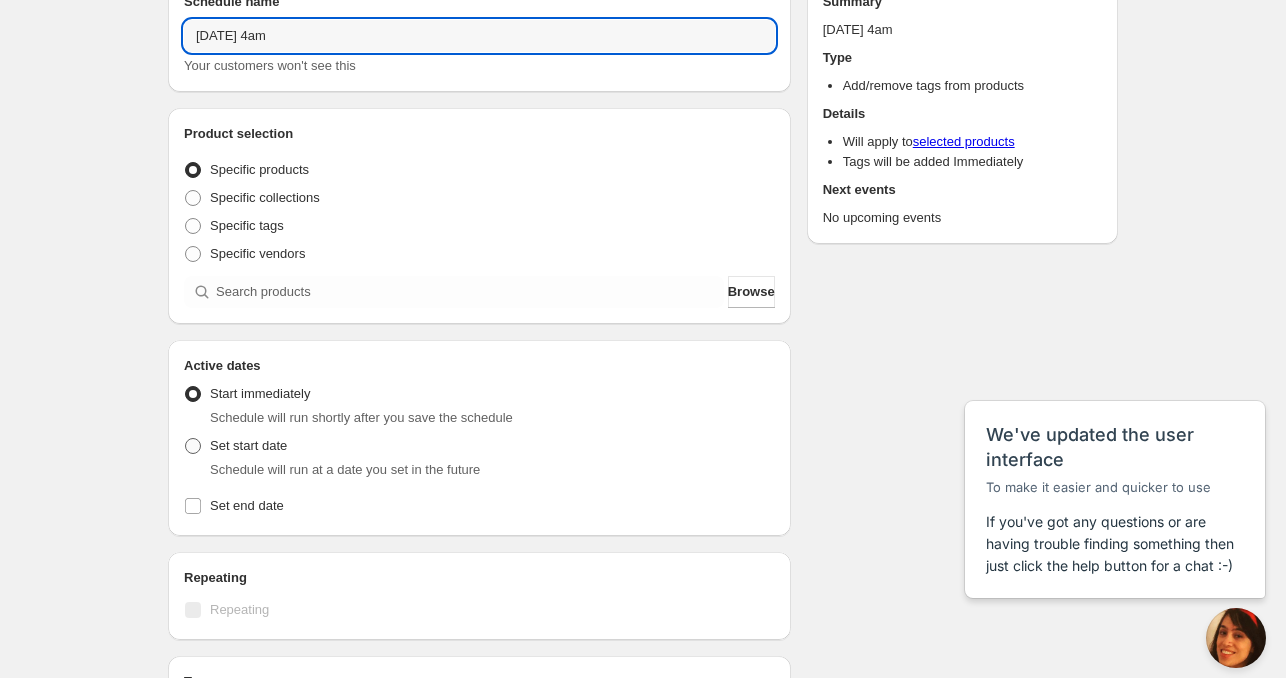 type on "Thu Jul 31 2025 4am" 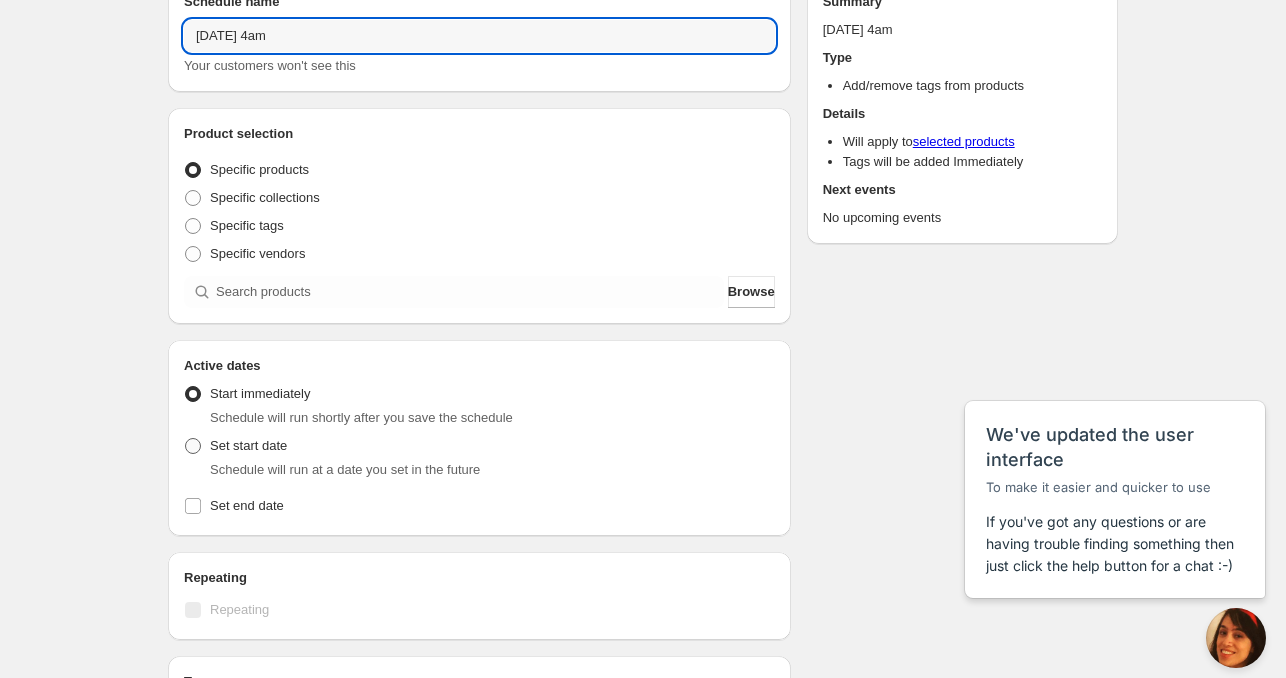 radio on "true" 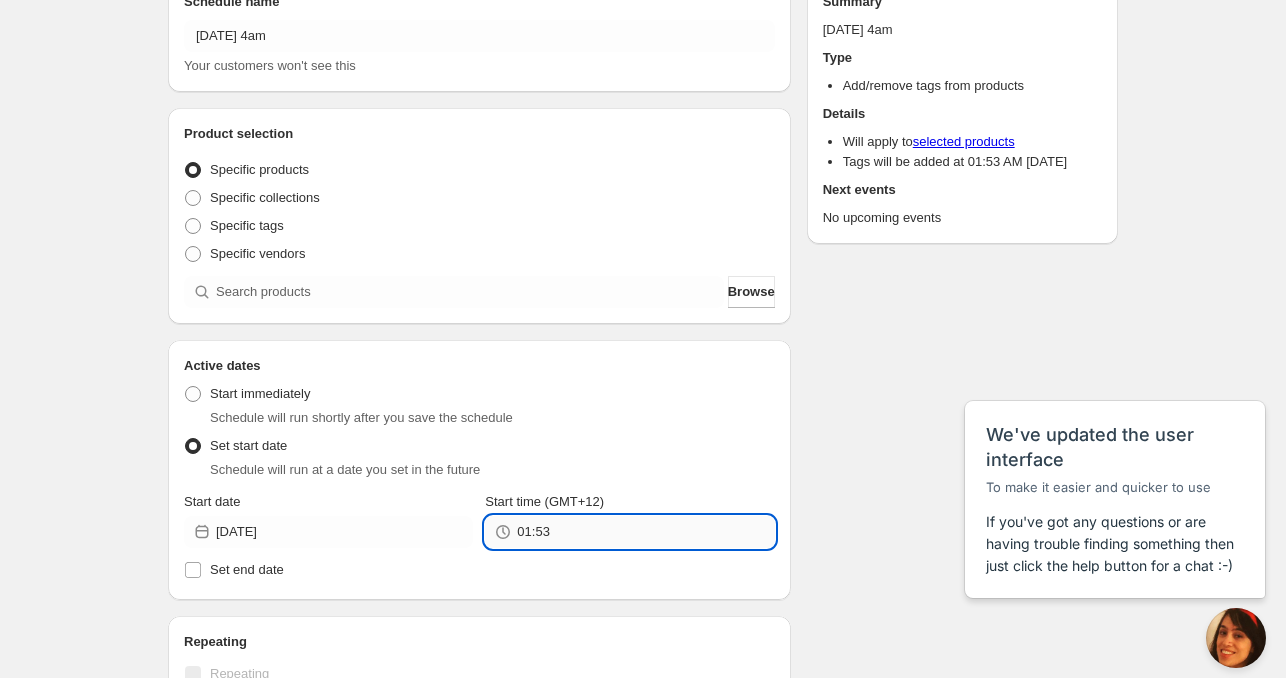 click on "01:53" at bounding box center [645, 532] 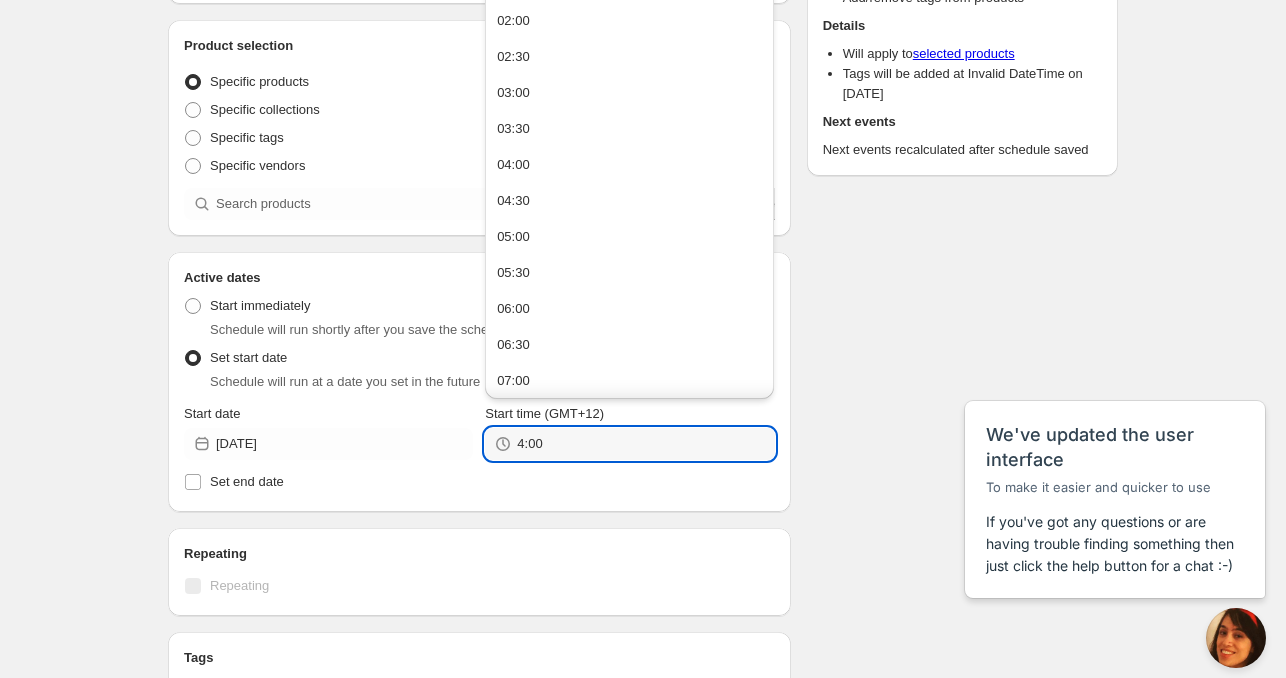 scroll, scrollTop: 200, scrollLeft: 0, axis: vertical 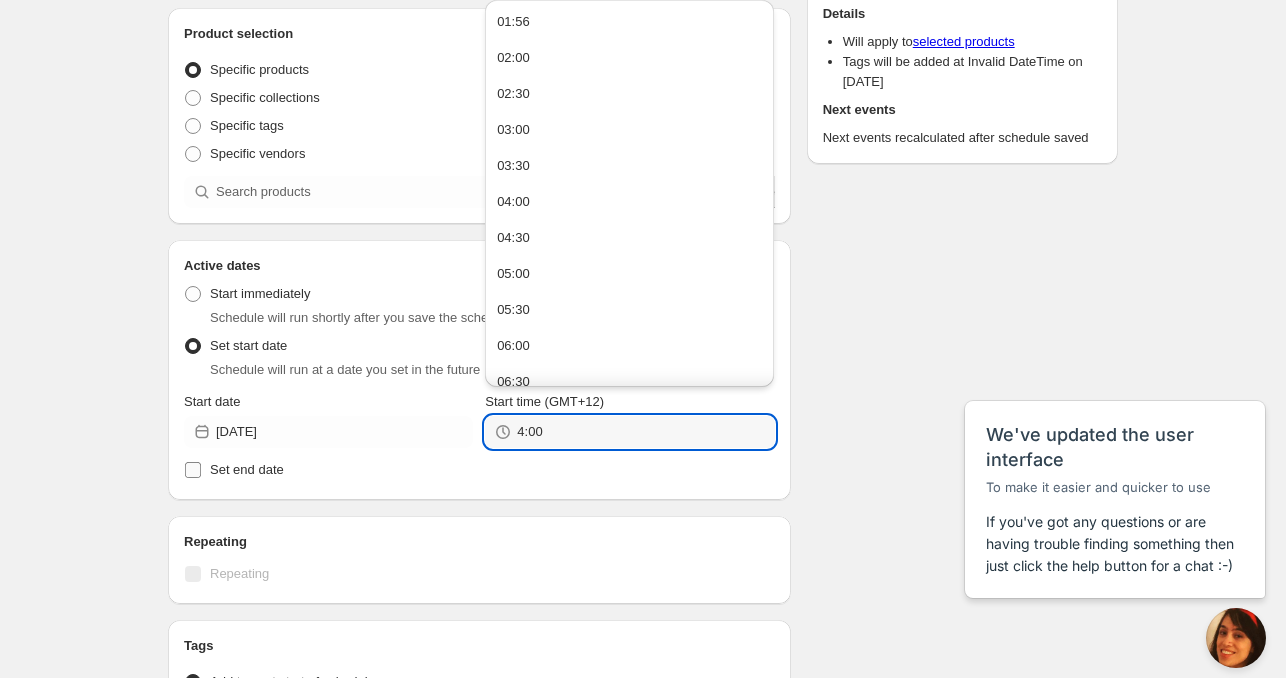 type on "04:00" 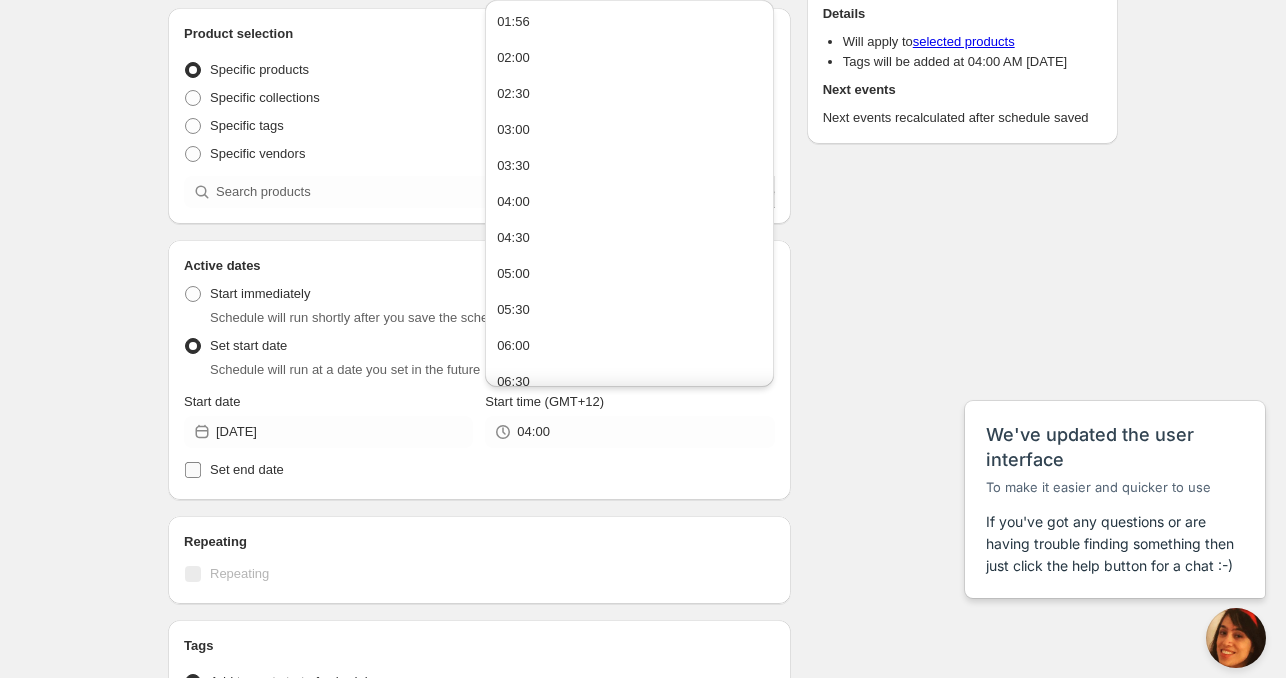 click on "Set end date" at bounding box center [247, 469] 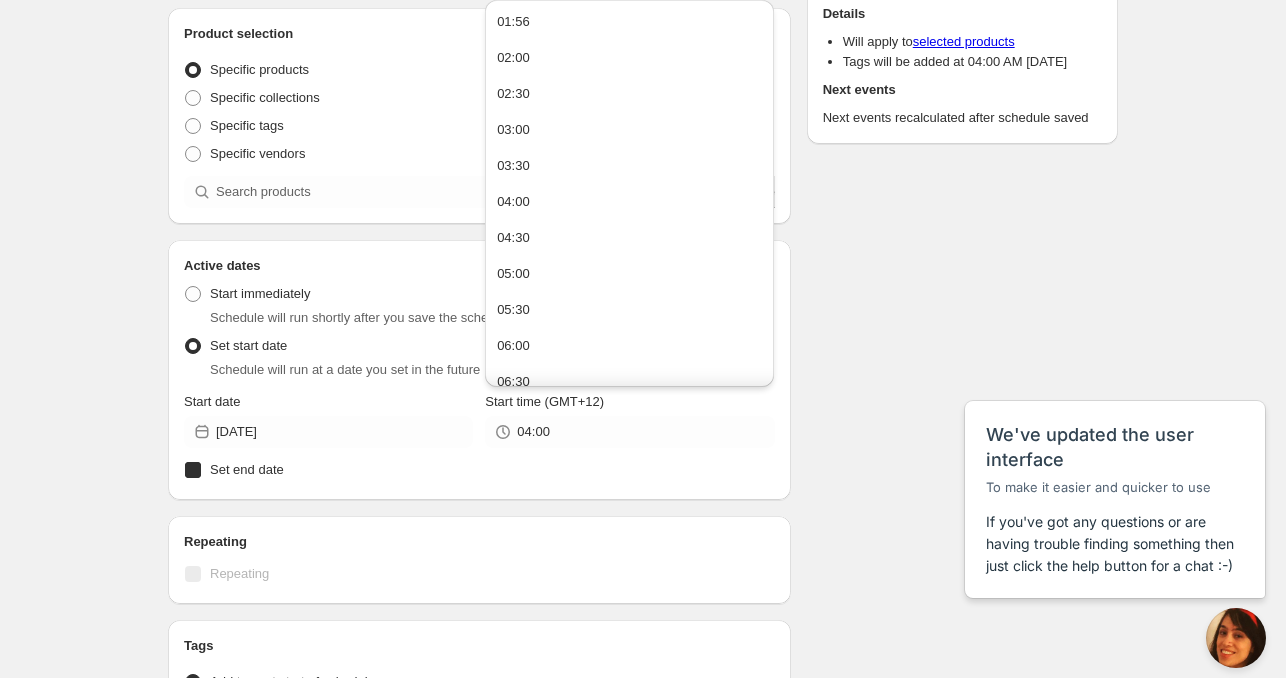 checkbox on "true" 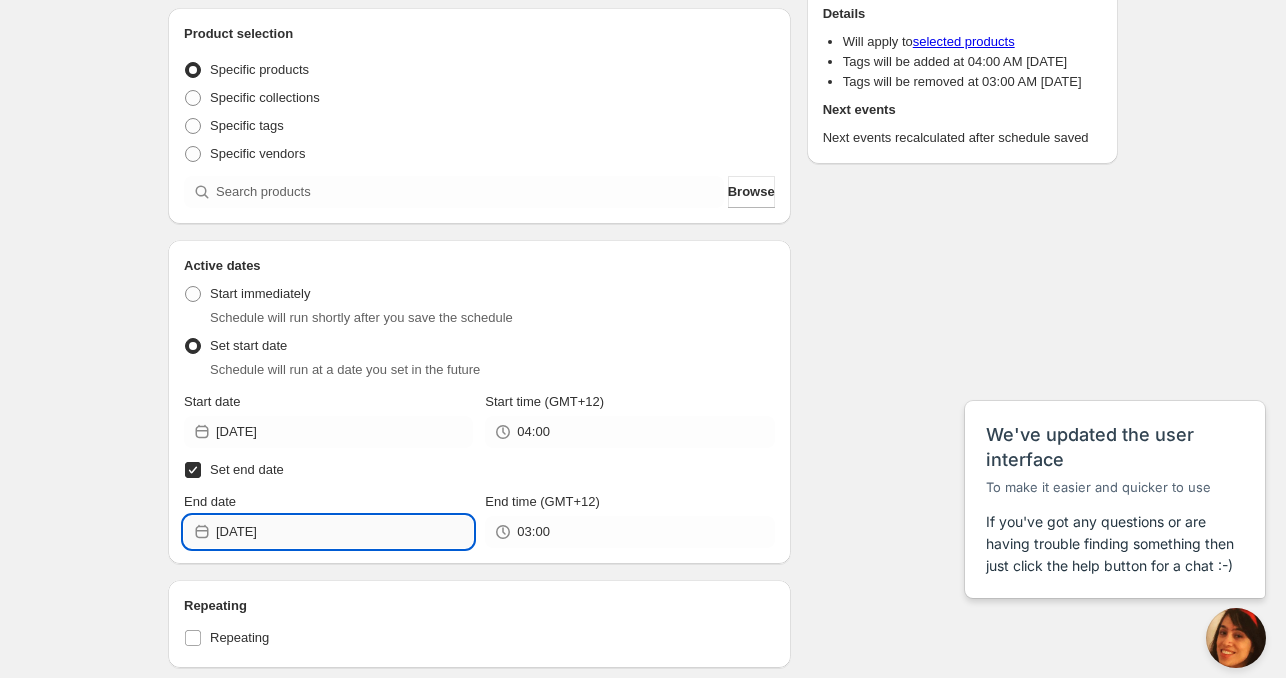click on "2025-08-01" at bounding box center (344, 532) 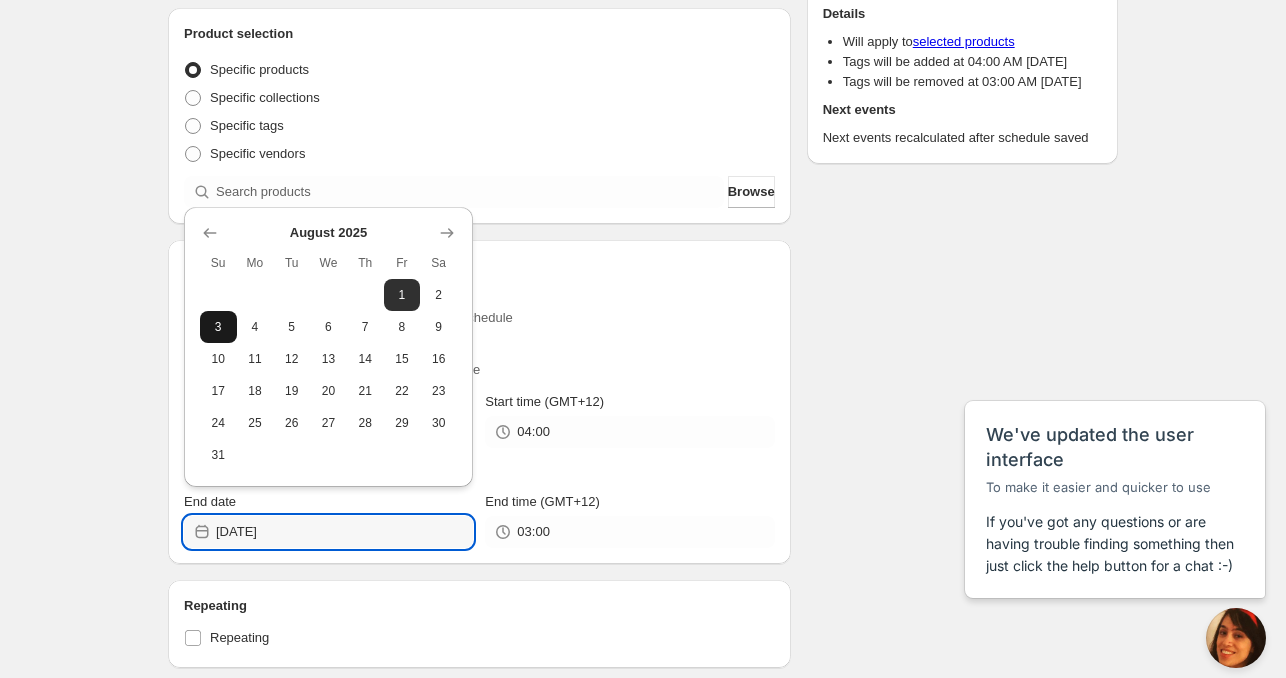 click on "3" at bounding box center (218, 327) 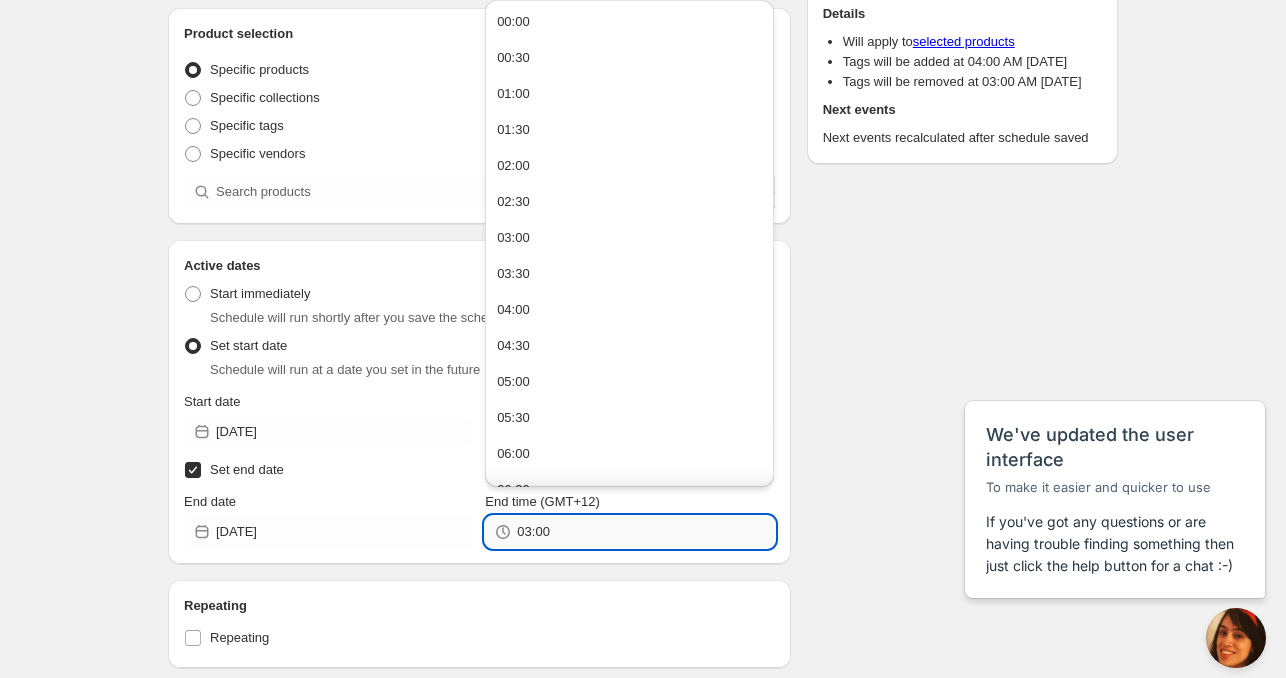 click on "03:00" at bounding box center [645, 532] 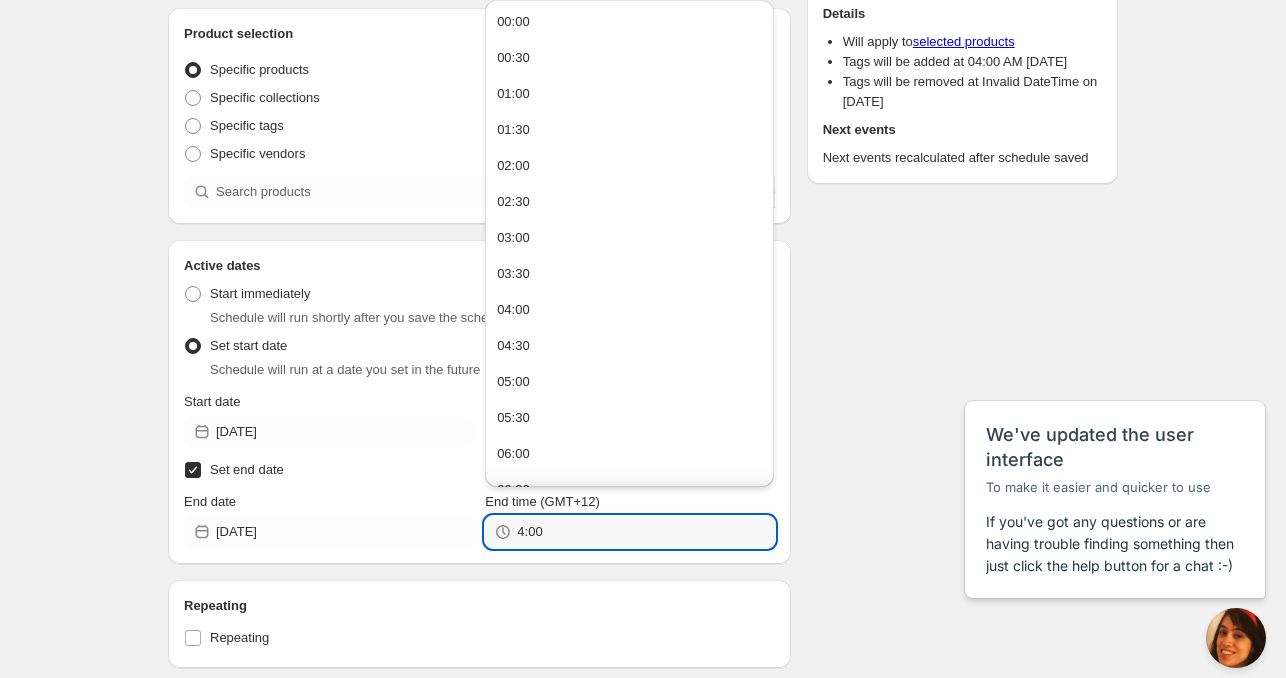 click on "Repeating" at bounding box center [479, 606] 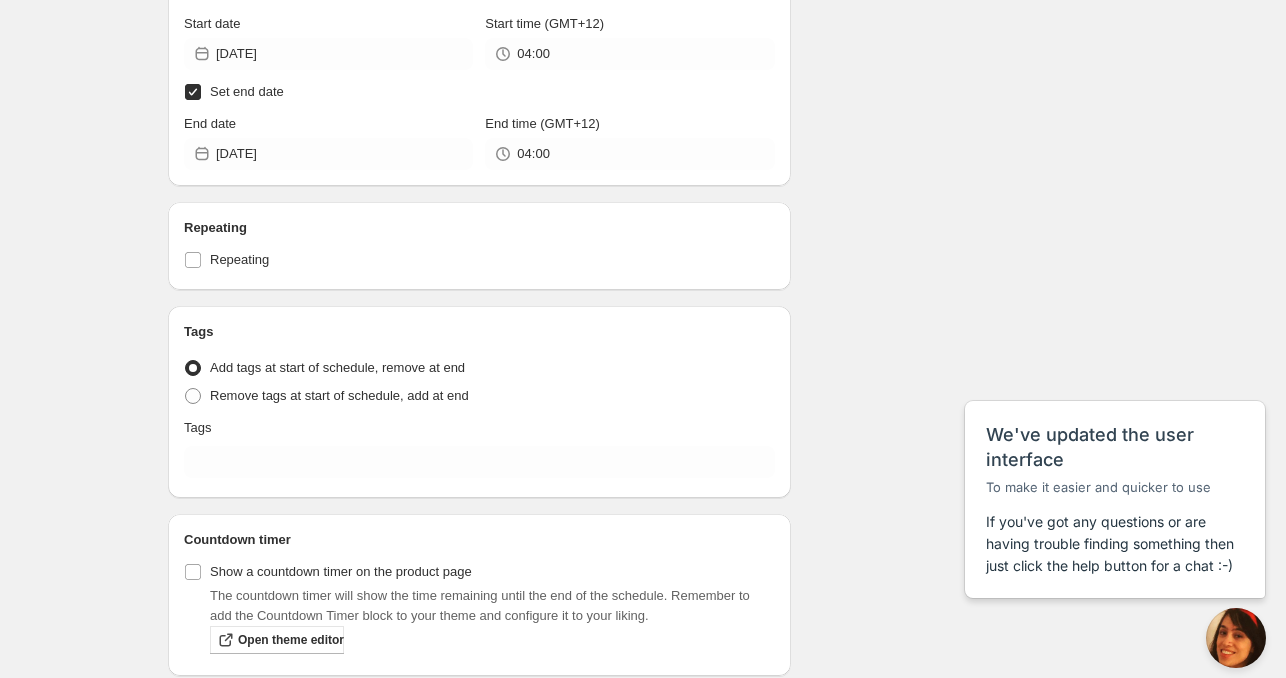 scroll, scrollTop: 600, scrollLeft: 0, axis: vertical 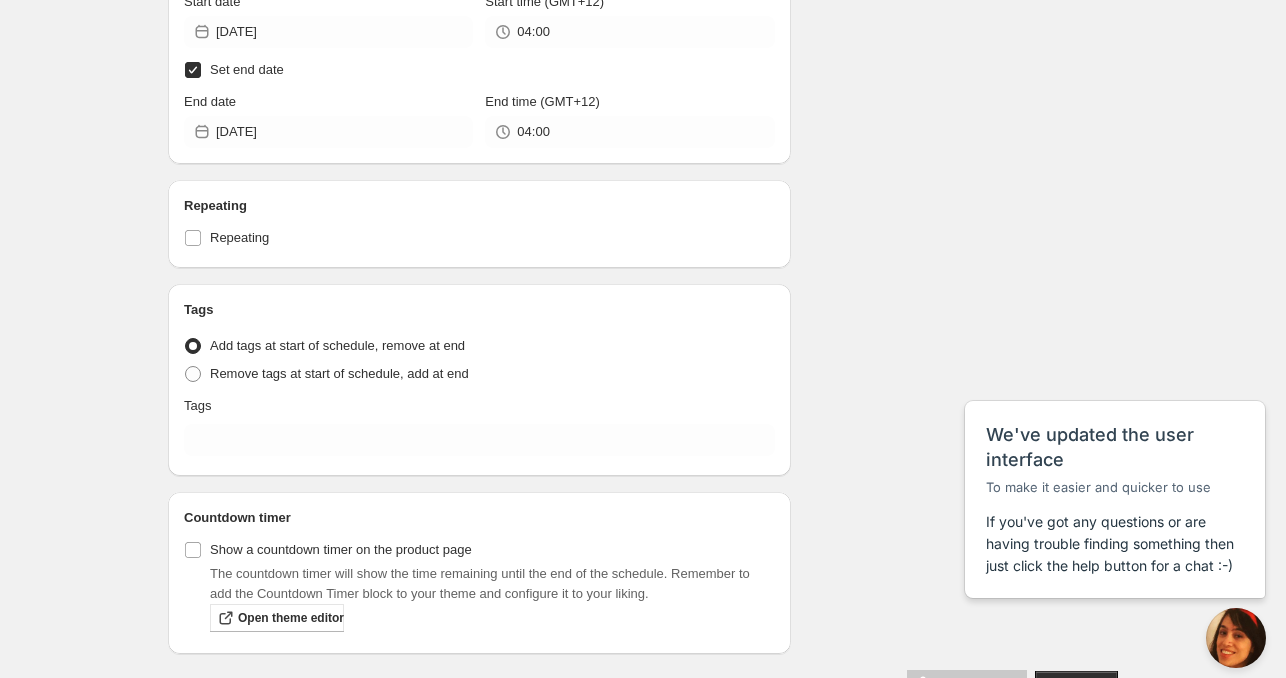 click on "Tags Tag type Add tags at start of schedule, remove at end Remove tags at start of schedule, add at end Tags" at bounding box center (479, 380) 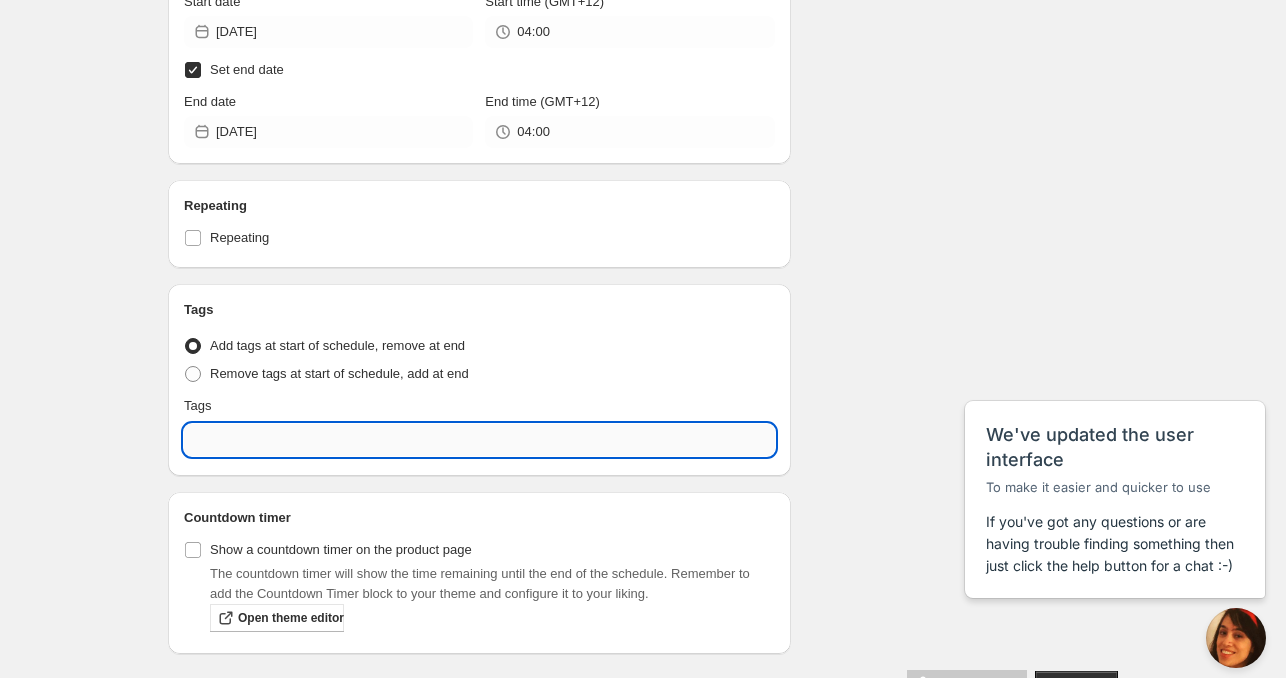 click at bounding box center (479, 440) 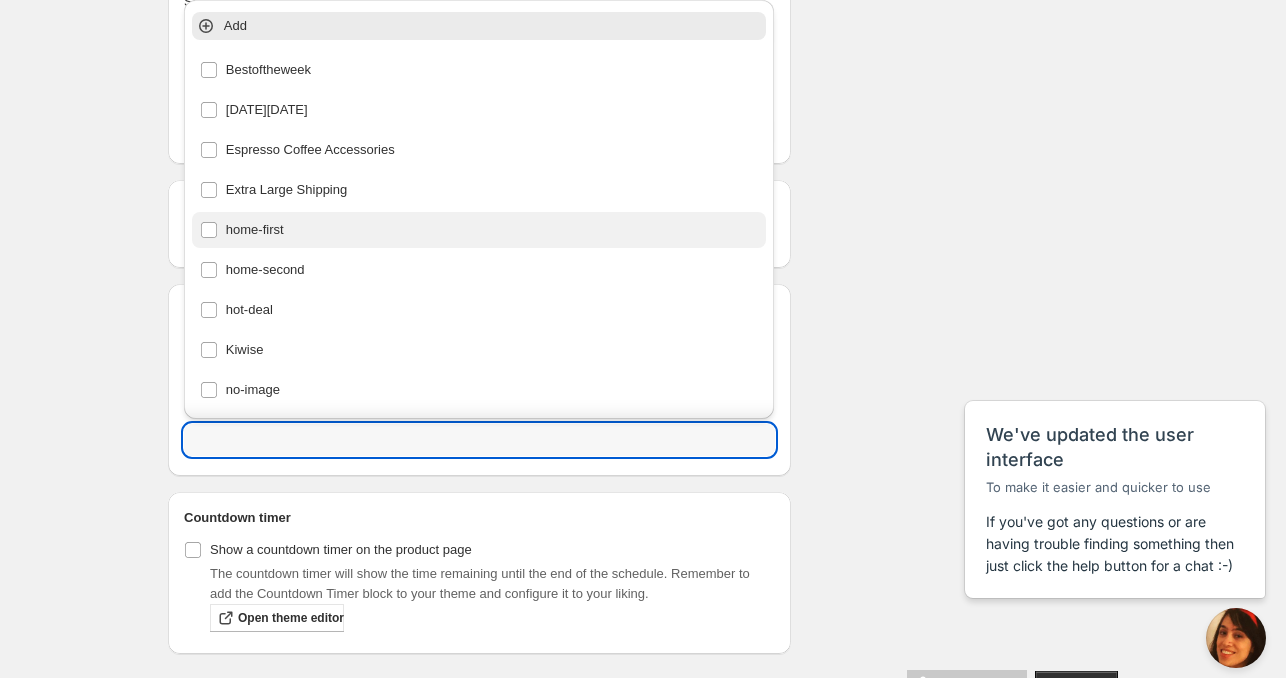 click on "home-first" at bounding box center (479, 230) 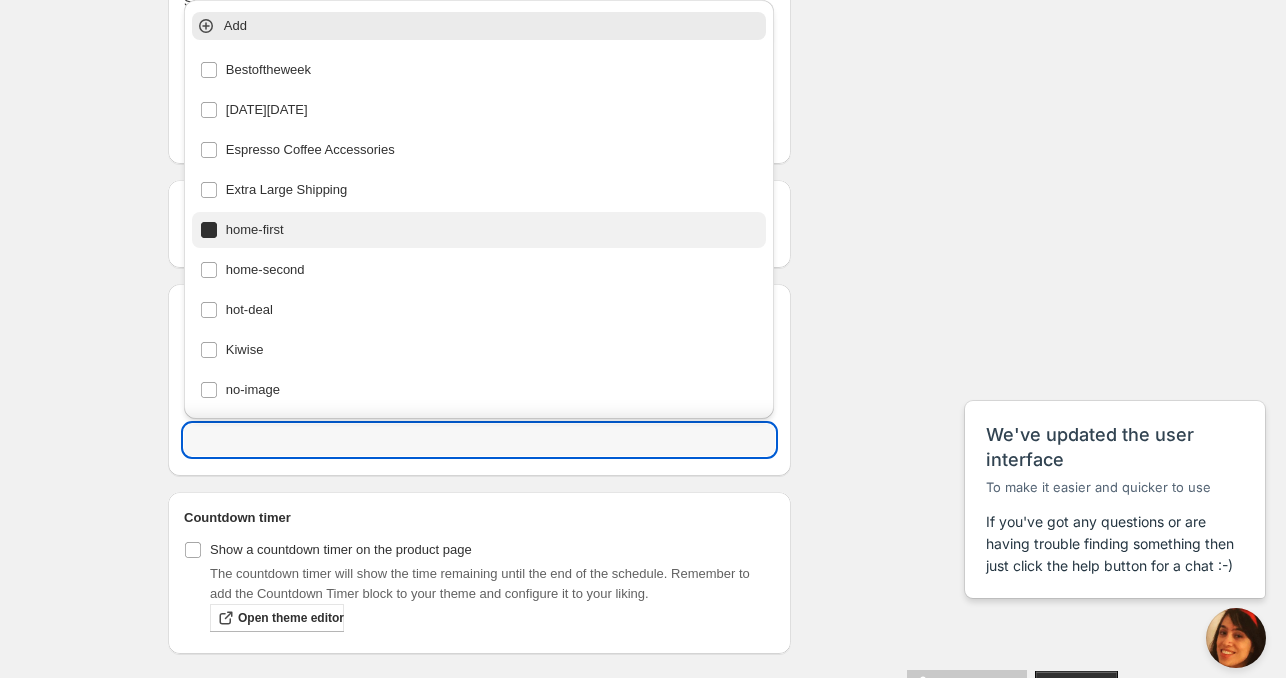type on "home-first" 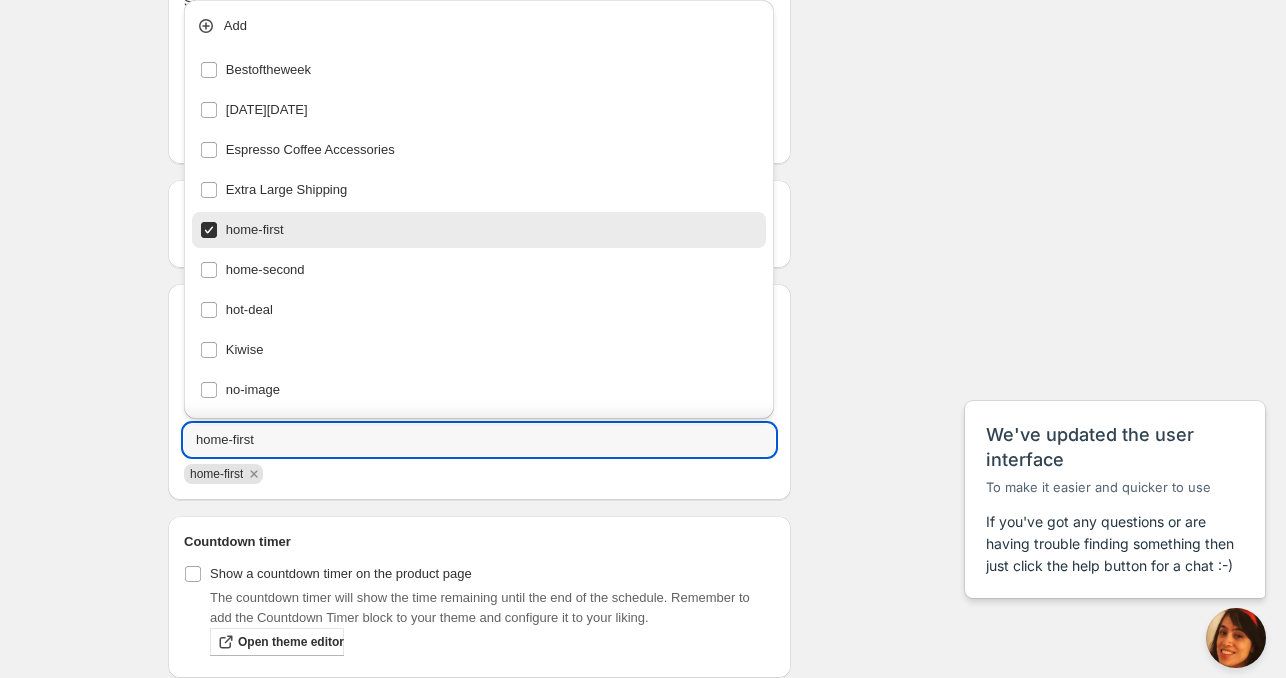 click on "Schedule name Thu Jul 31 2025 4am Your customers won't see this Product selection Entity type Specific products Specific collections Specific tags Specific vendors Browse Active dates Active Date Type Start immediately Schedule will run shortly after you save the schedule Set start date Schedule will run at a date you set in the future Start date 2025-07-31 Start time (GMT+12) 04:00 Set end date End date 2025-08-03 End time (GMT+12) 04:00 Repeating Repeating Ok Cancel Every 1 Date range Days Weeks Months Years Days Ends Never On specific date After a number of occurances Tags Tag type Add tags at start of schedule, remove at end Remove tags at start of schedule, add at end Tags home-first home-first Countdown timer Show a countdown timer on the product page The countdown timer will show the time remaining until the end of the schedule. Remember to add the Countdown Timer block to your theme and configure it to your liking. Open theme editor Summary Thu Jul 31 2025 4am Type Add/remove tags from products" at bounding box center (635, 92) 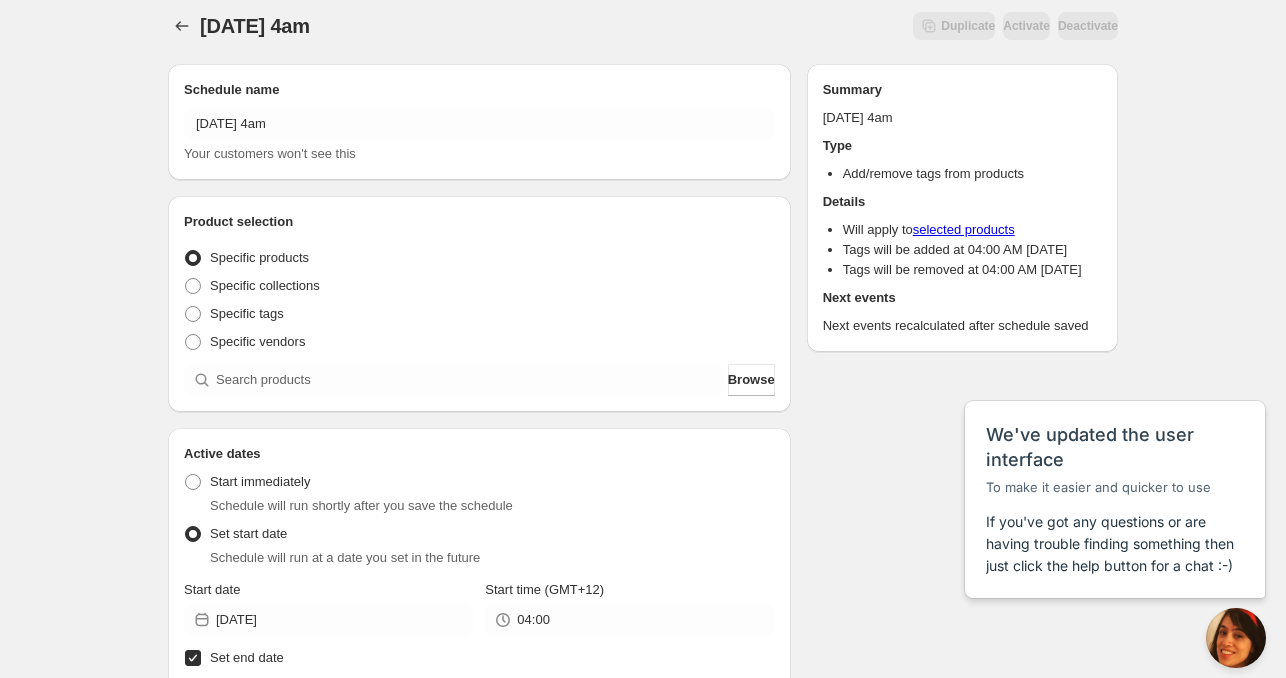 scroll, scrollTop: 0, scrollLeft: 0, axis: both 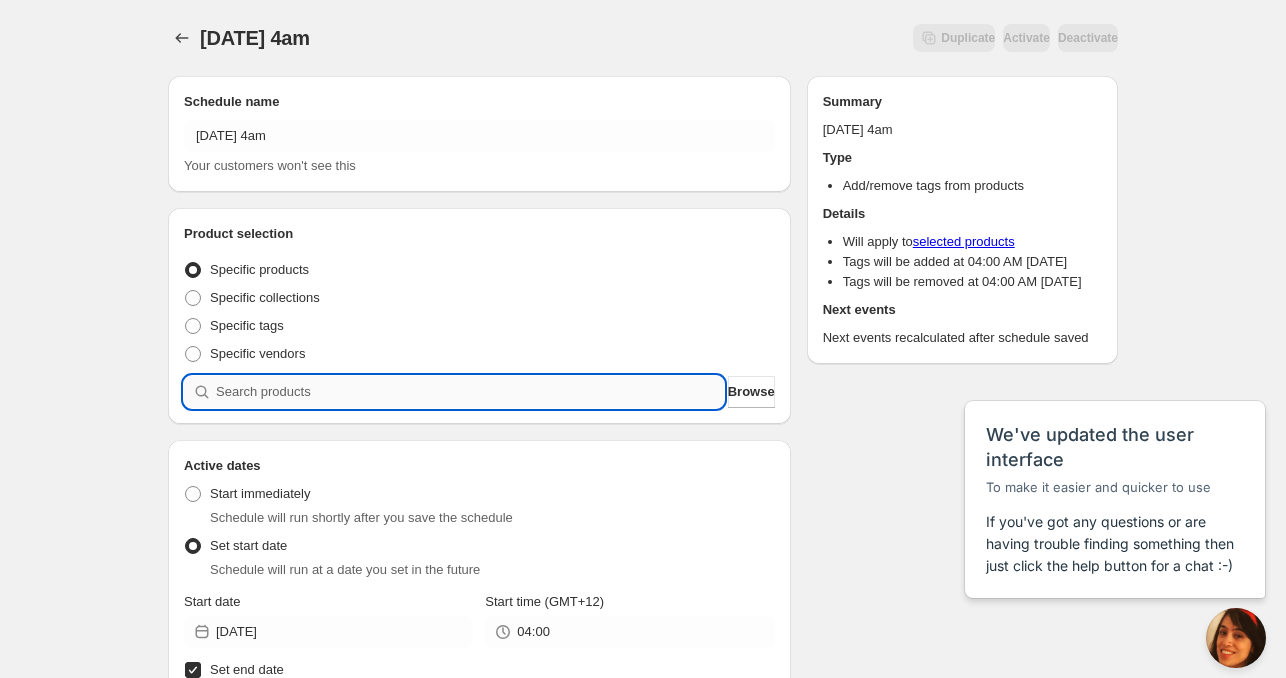 click at bounding box center [470, 392] 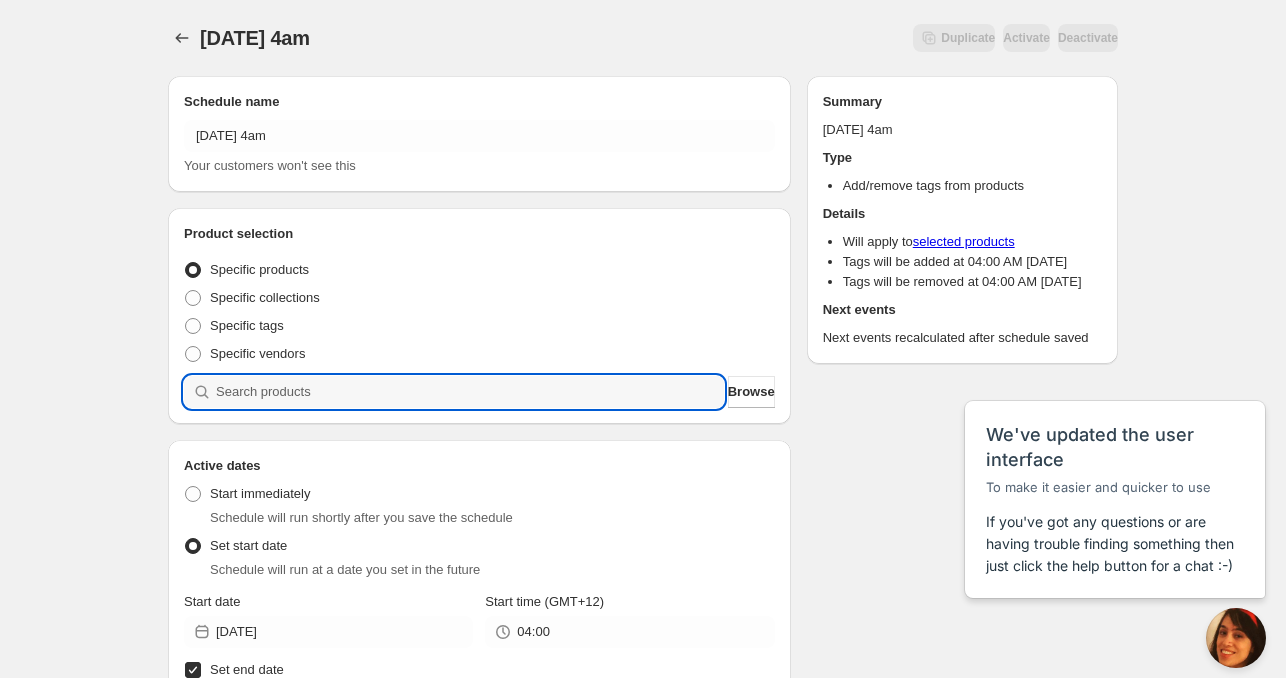 paste on "597707" 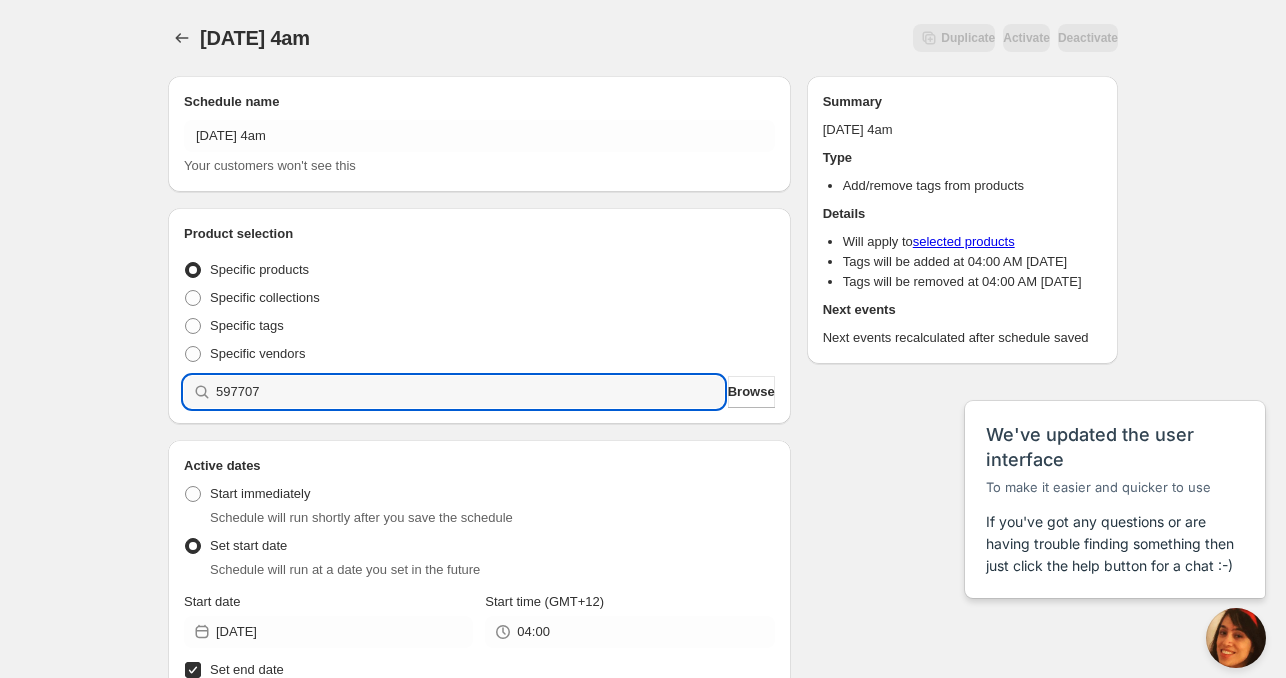 type 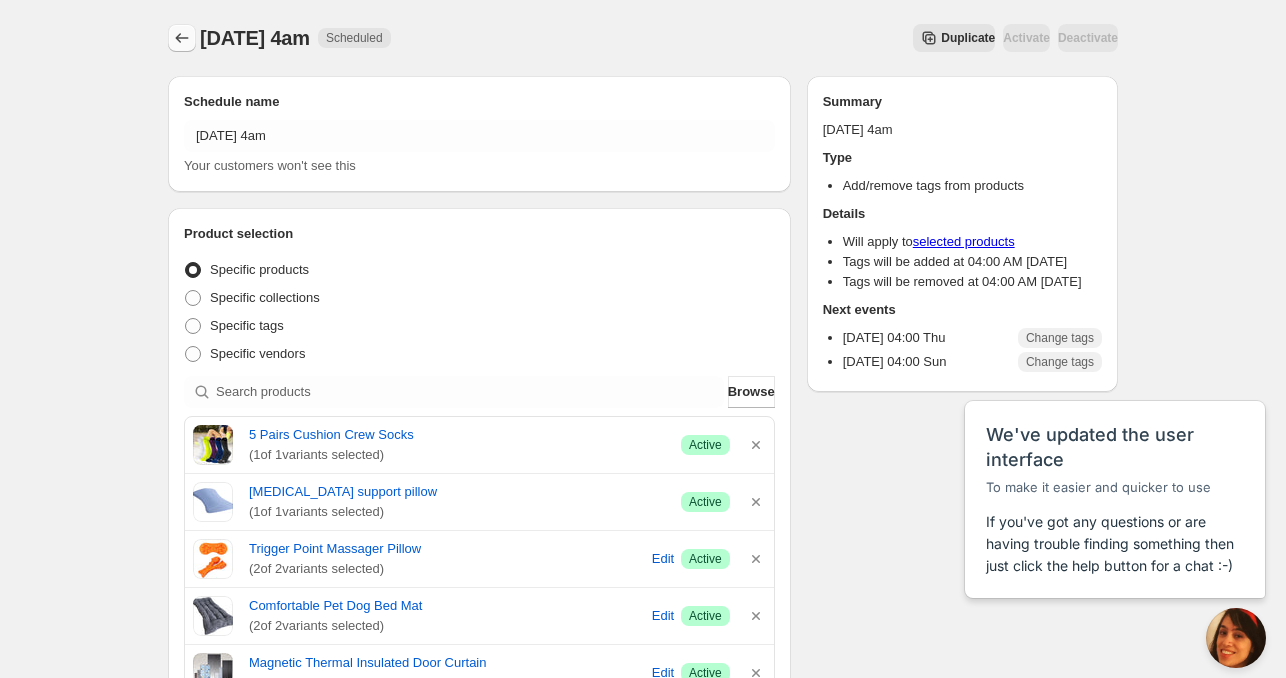click 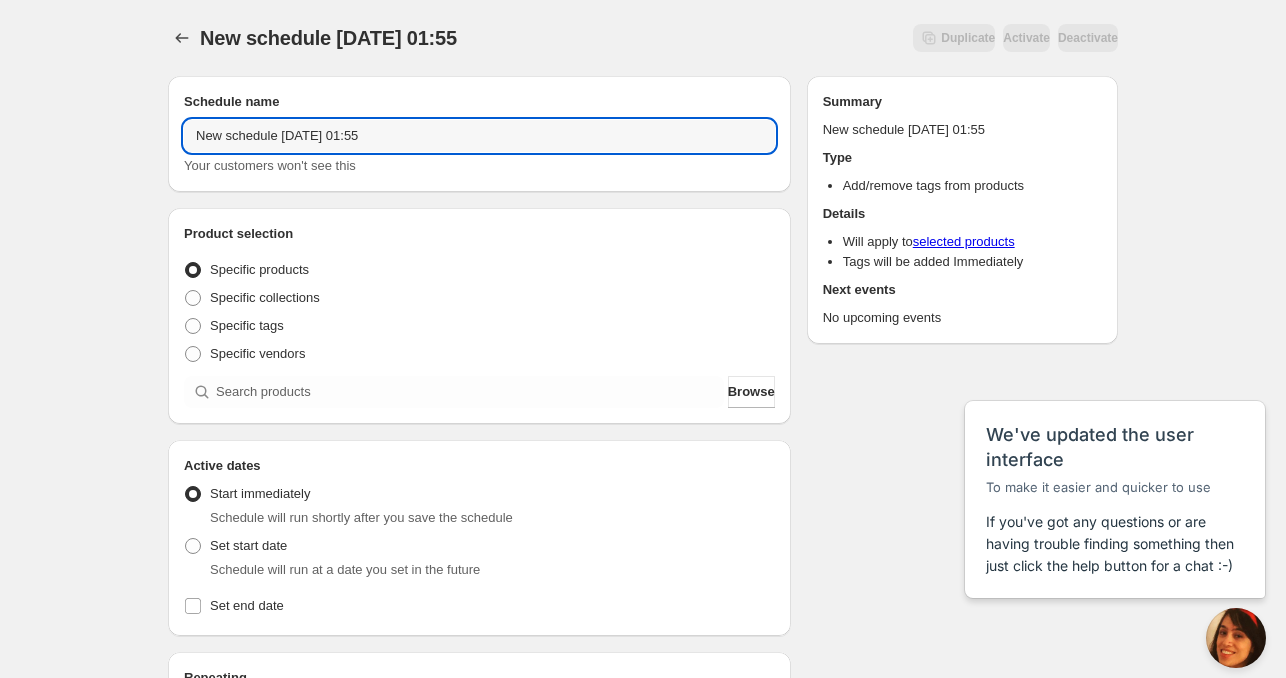 drag, startPoint x: 280, startPoint y: 139, endPoint x: 68, endPoint y: 126, distance: 212.39821 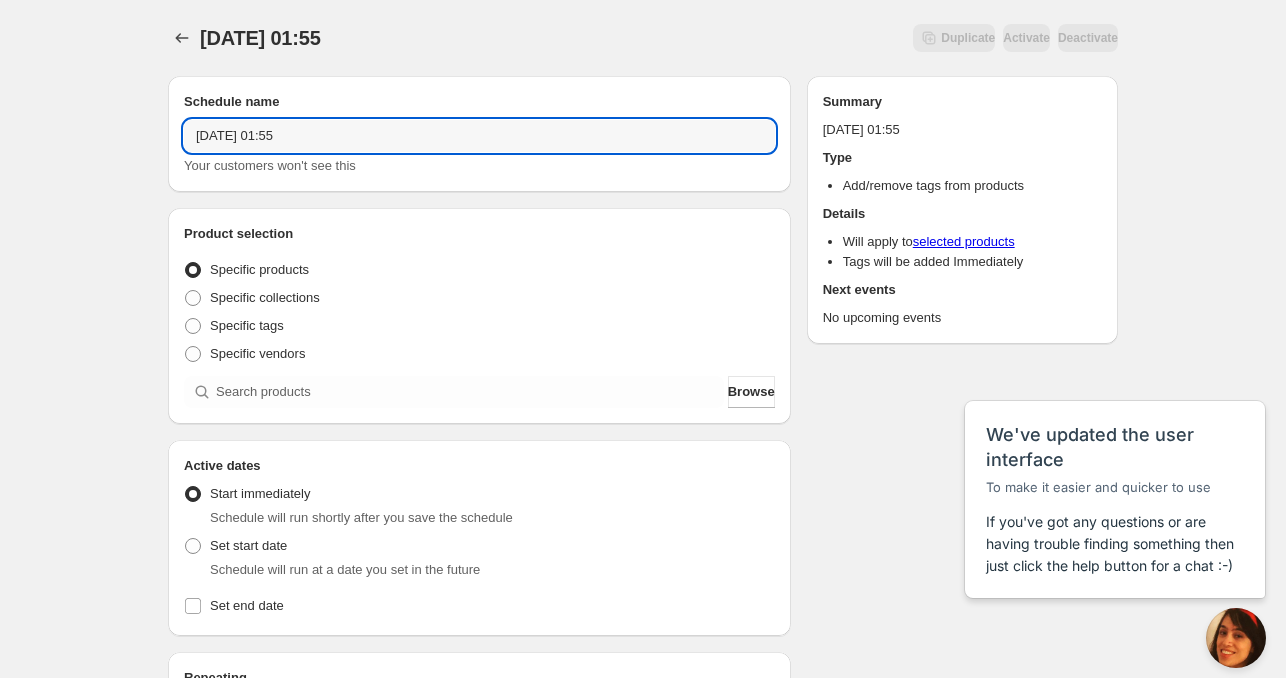 drag, startPoint x: 291, startPoint y: 135, endPoint x: 831, endPoint y: 195, distance: 543.3231 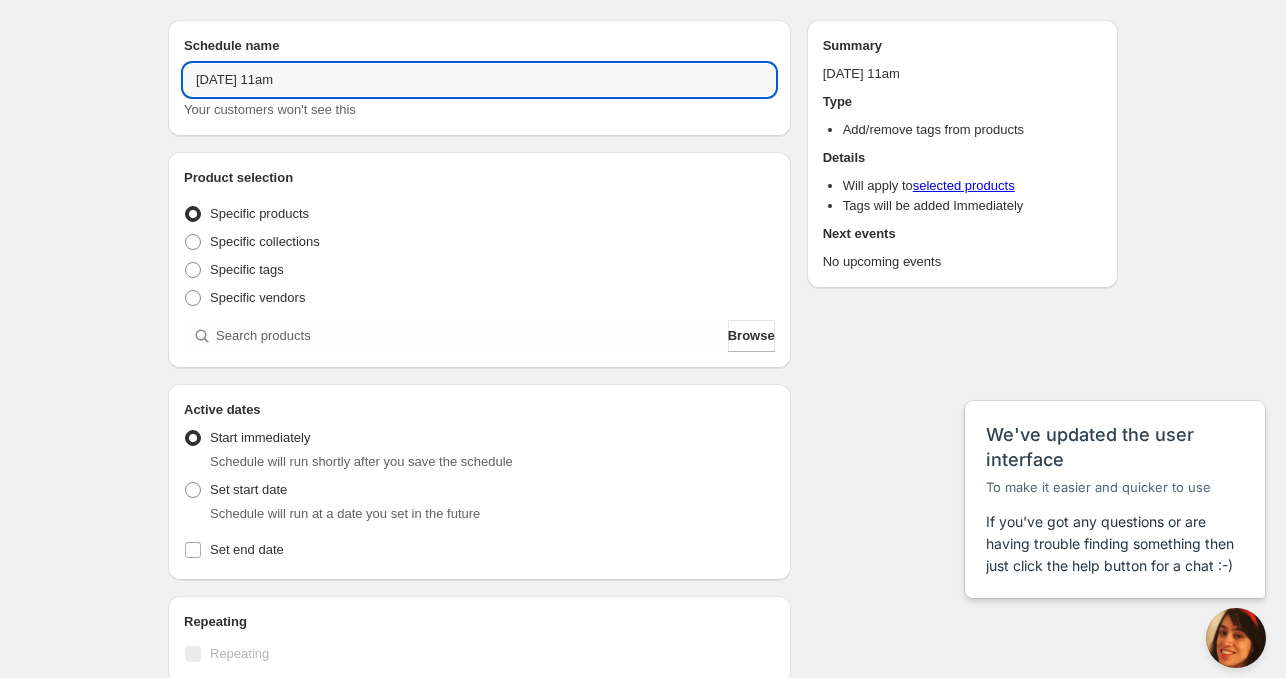 scroll, scrollTop: 200, scrollLeft: 0, axis: vertical 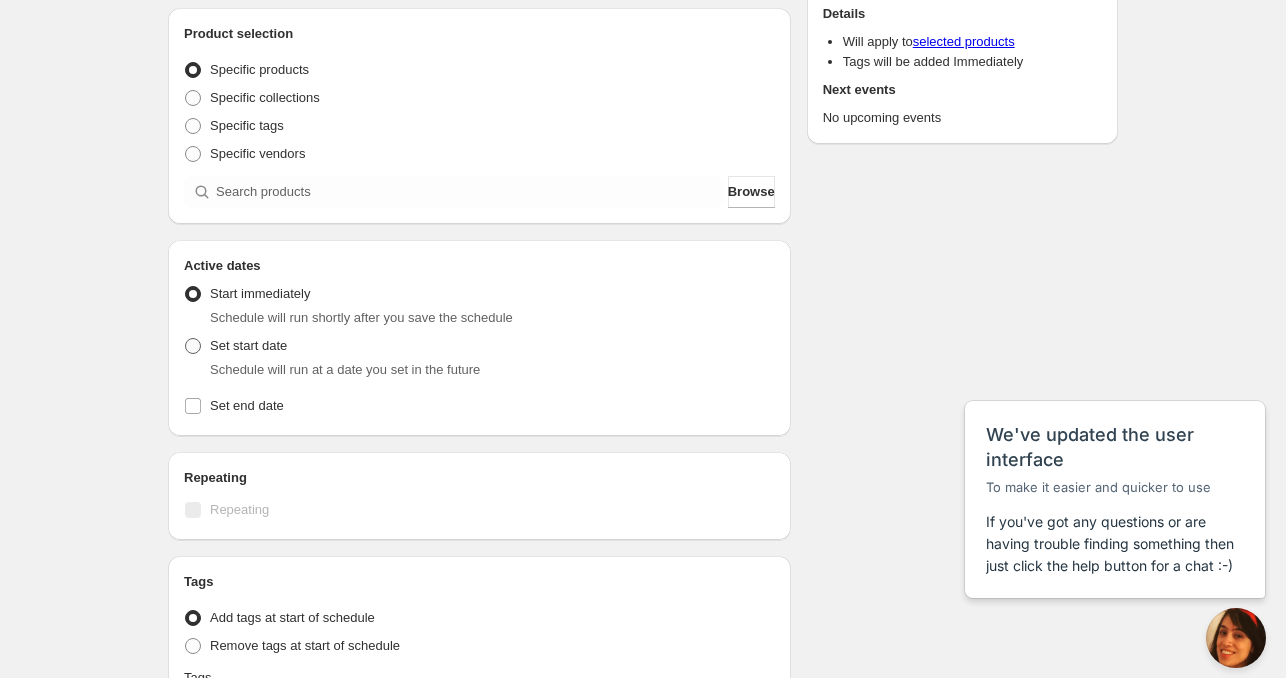 type on "Thu Jul 31 2025 11am" 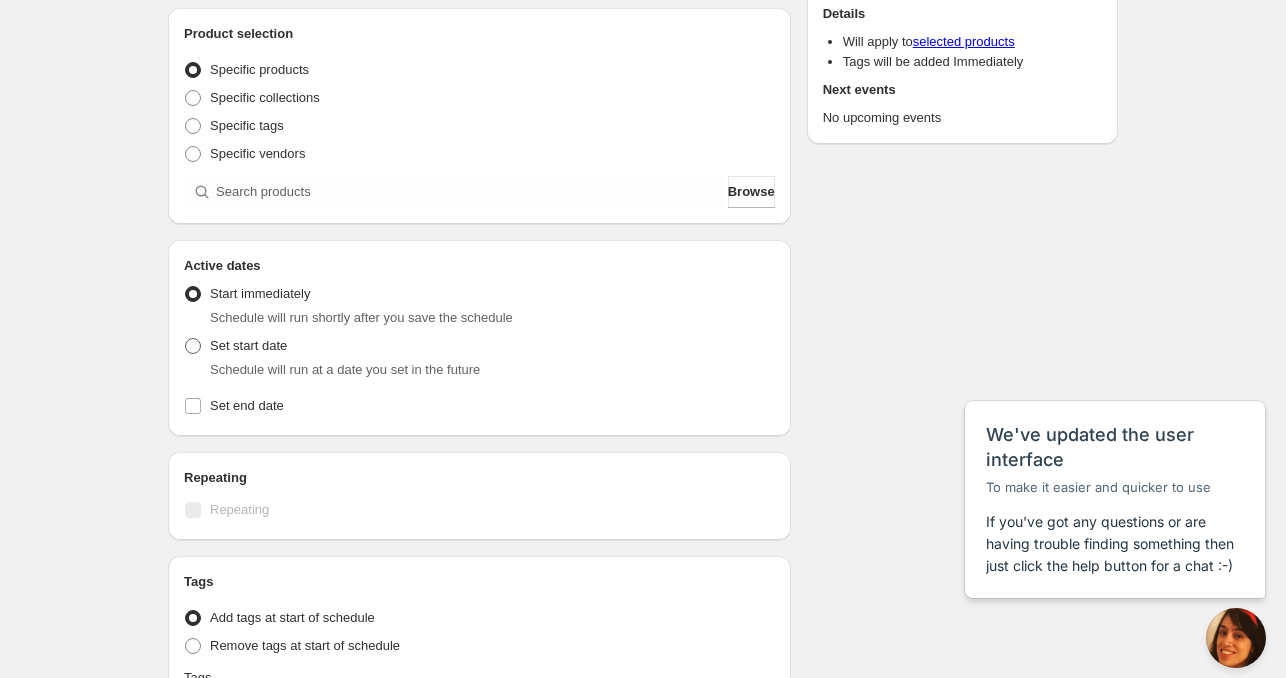 radio on "true" 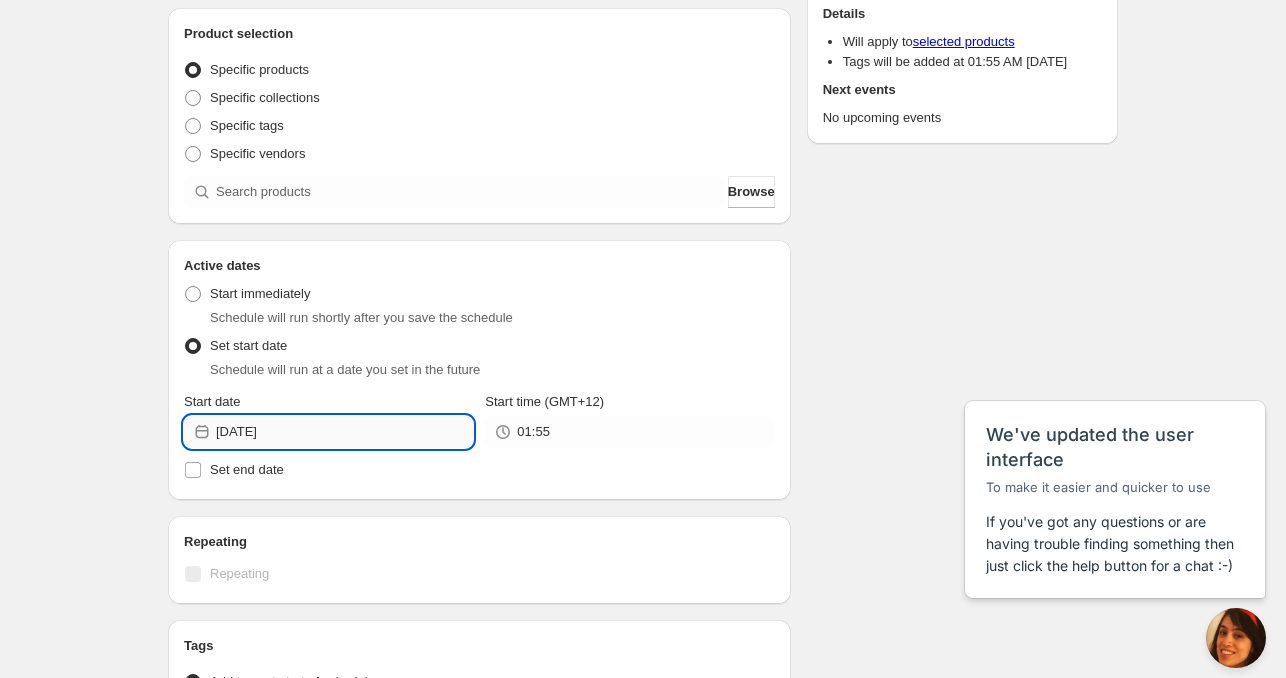 click on "2025-07-31" at bounding box center [344, 432] 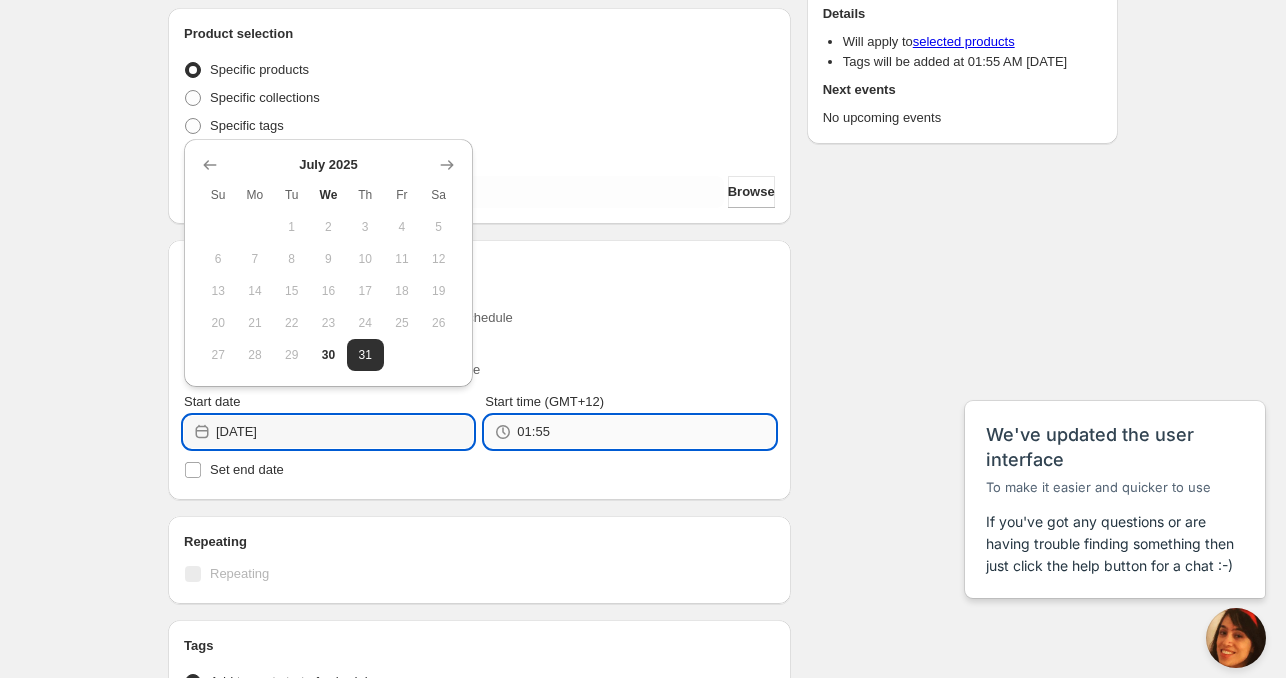 click on "01:55" at bounding box center (645, 432) 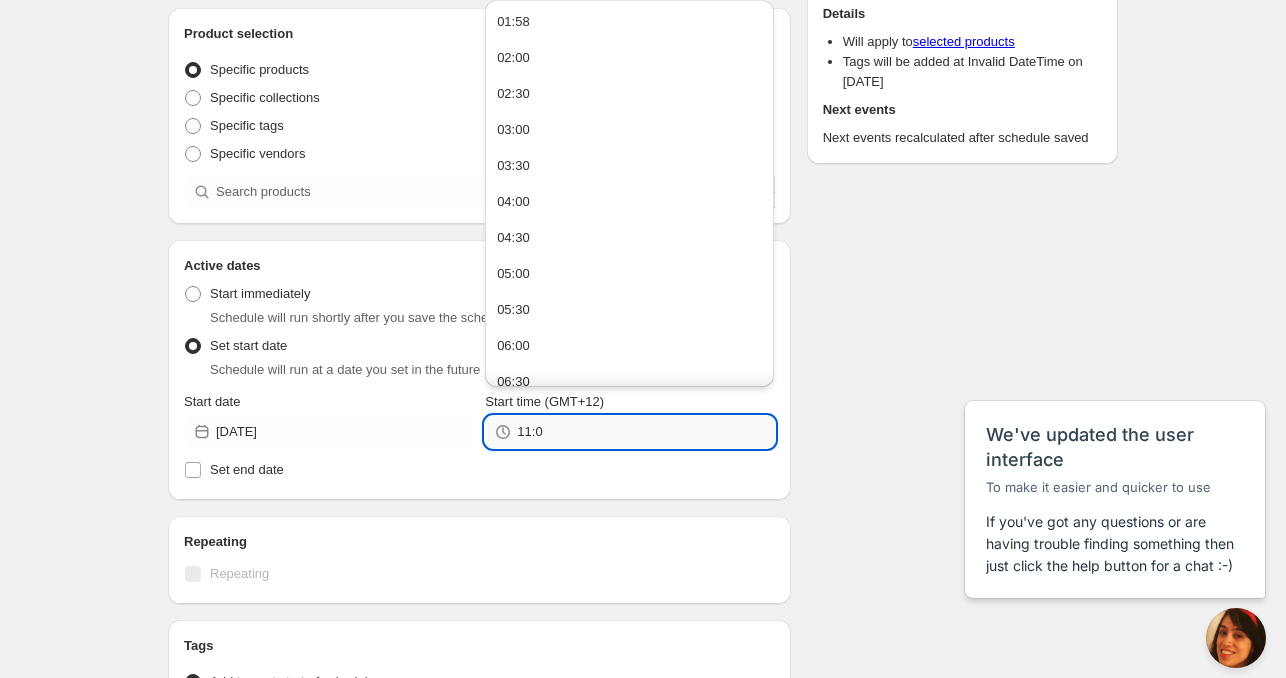 click on "11:0" at bounding box center (645, 432) 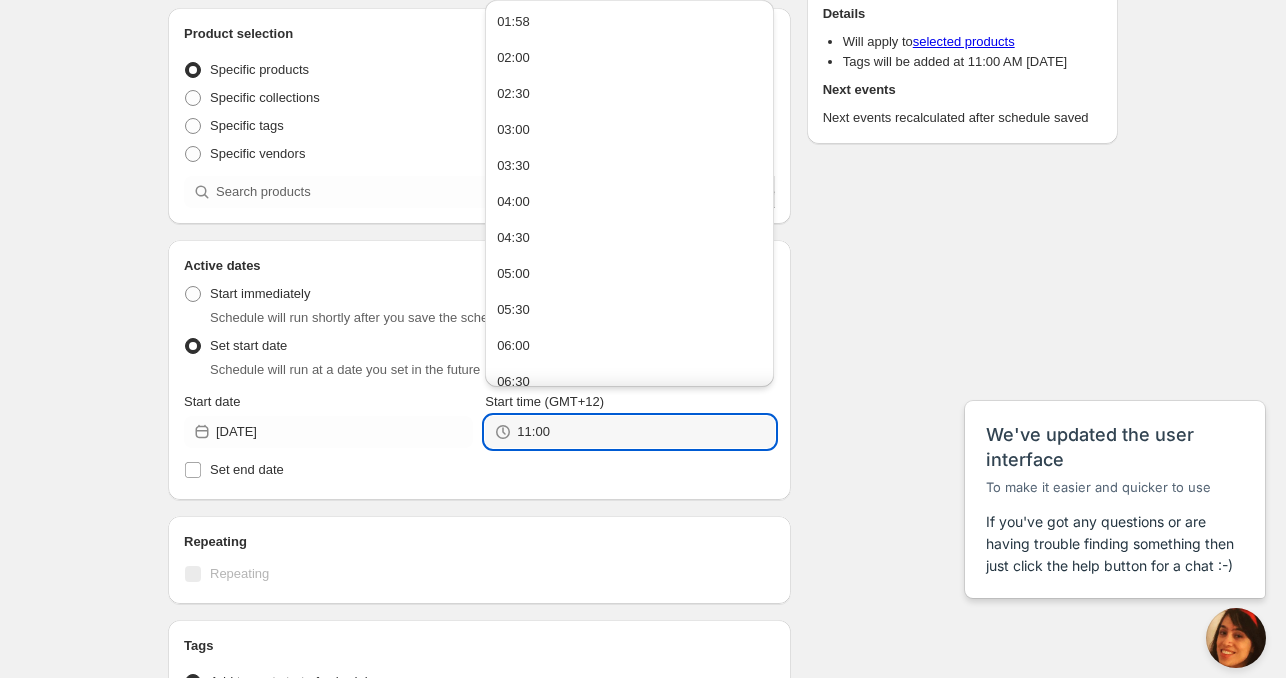 type on "11:00" 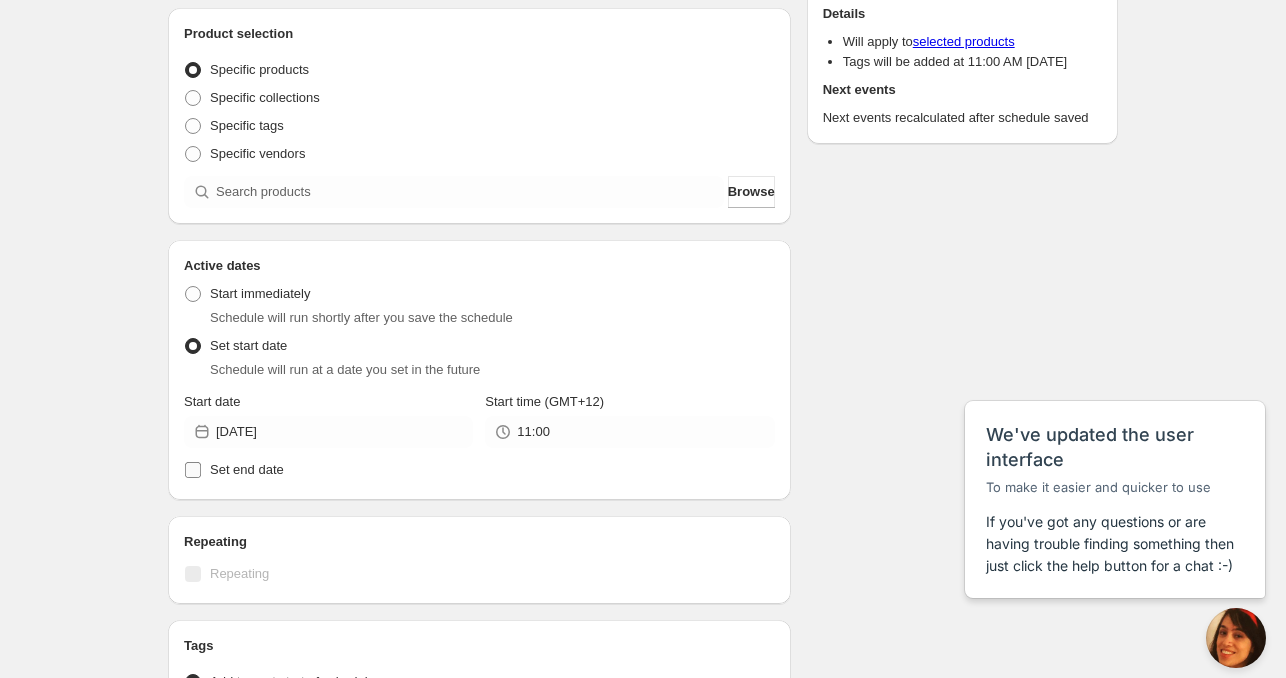 click on "Set end date" at bounding box center [247, 469] 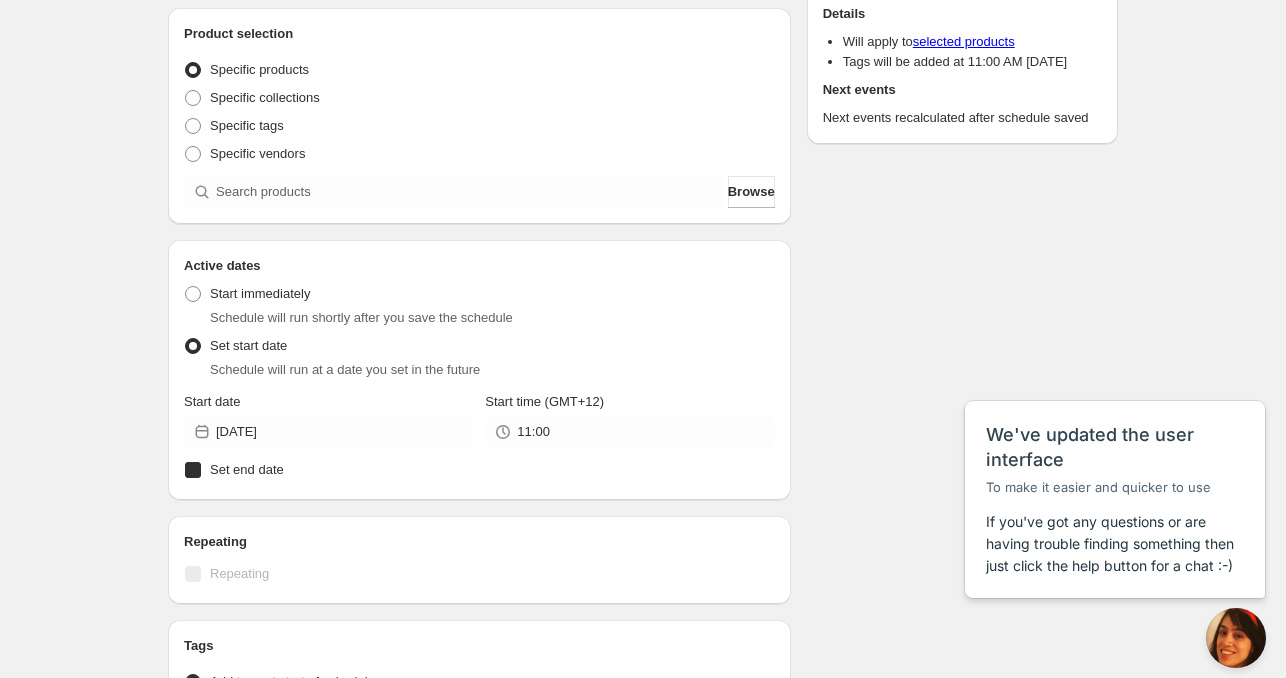 checkbox on "true" 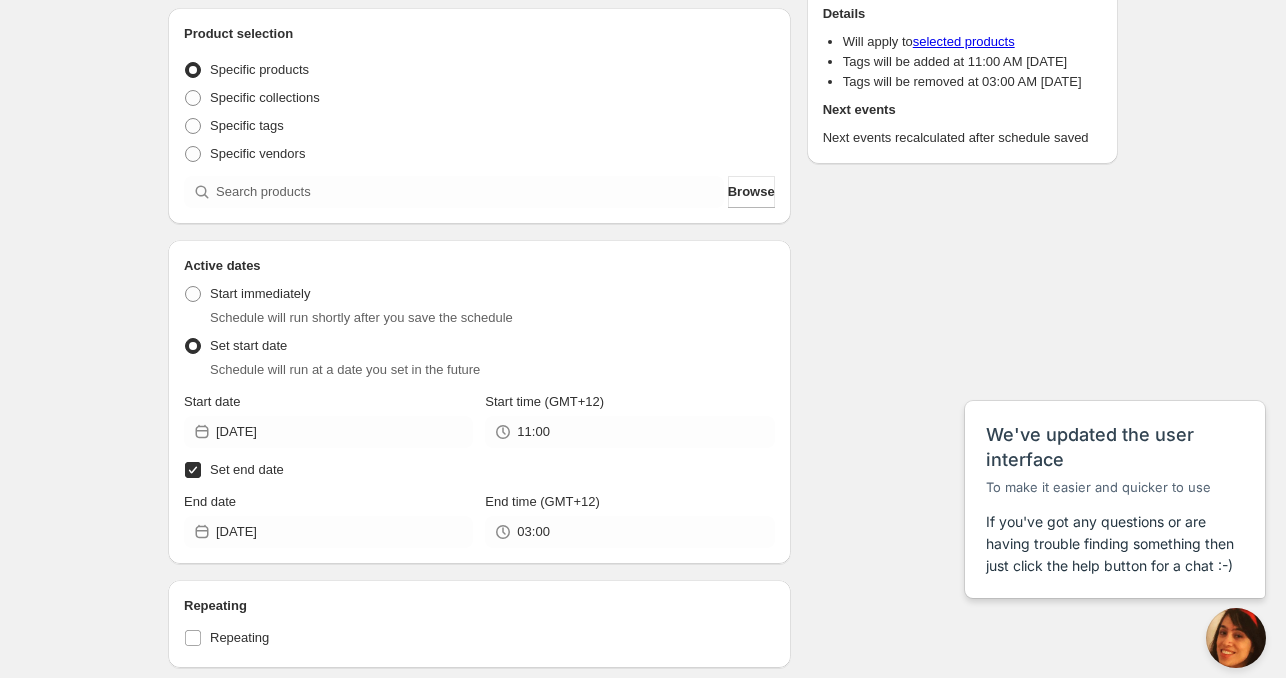 click on "Active dates Active Date Type Start immediately Schedule will run shortly after you save the schedule Set start date Schedule will run at a date you set in the future Start date 2025-07-31 Start time (GMT+12) 11:00 Set end date End date 2025-08-01 End time (GMT+12) 03:00" at bounding box center [479, 402] 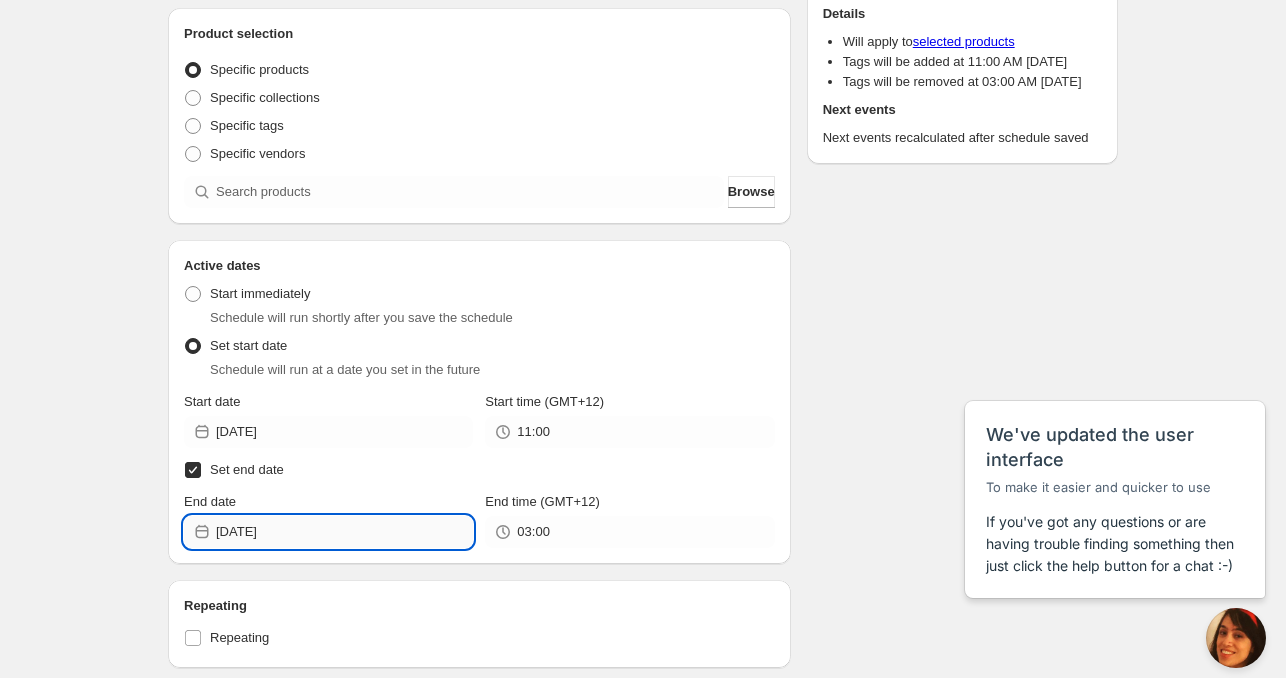 click on "2025-08-01" at bounding box center [344, 532] 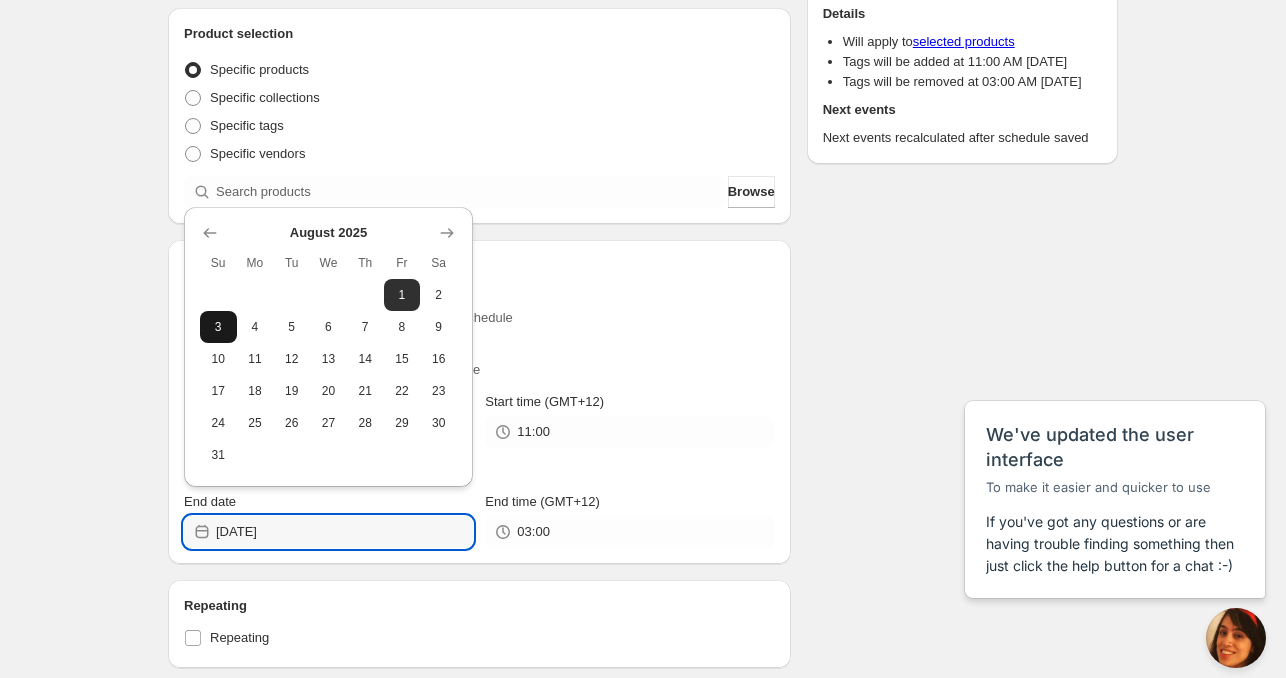 click on "3" at bounding box center (218, 327) 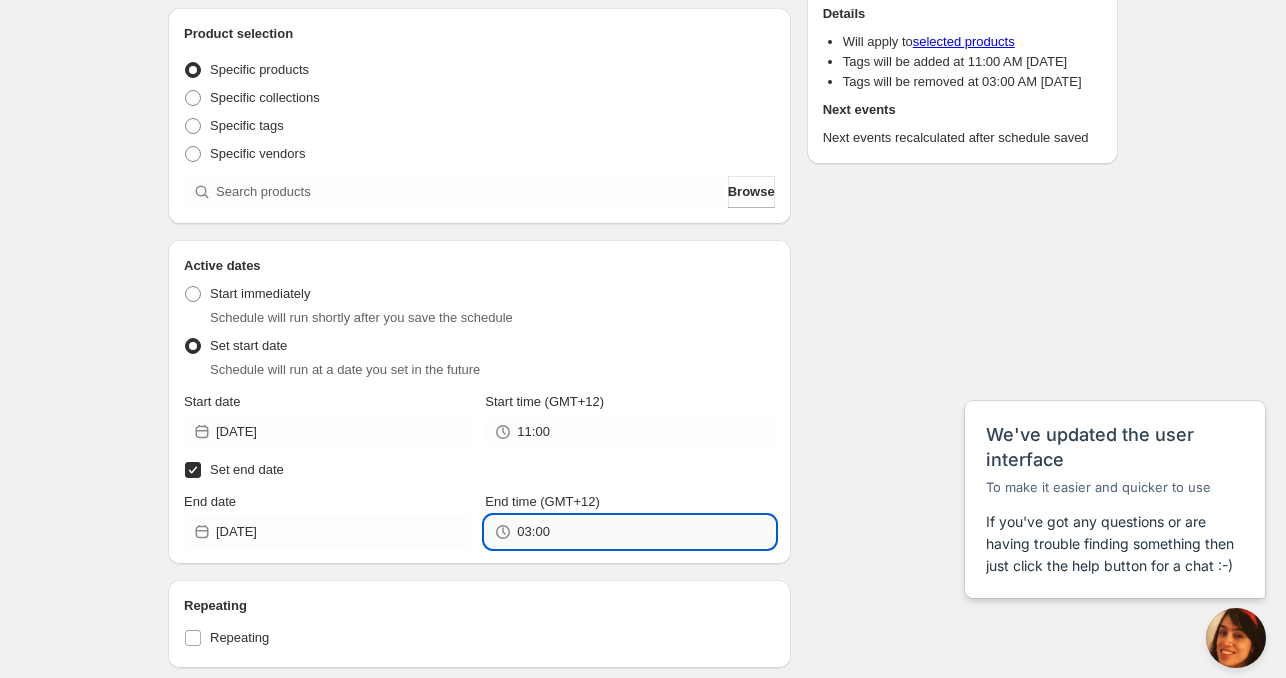 click on "03:00" at bounding box center (645, 532) 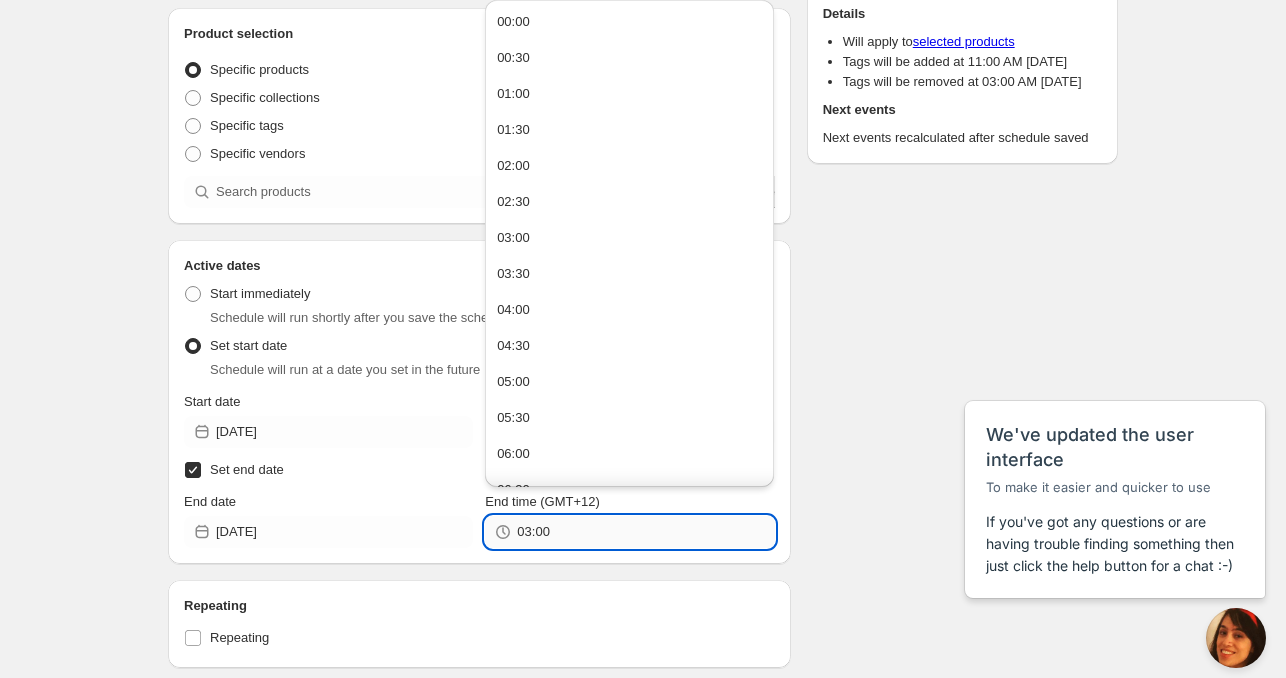 paste on "11" 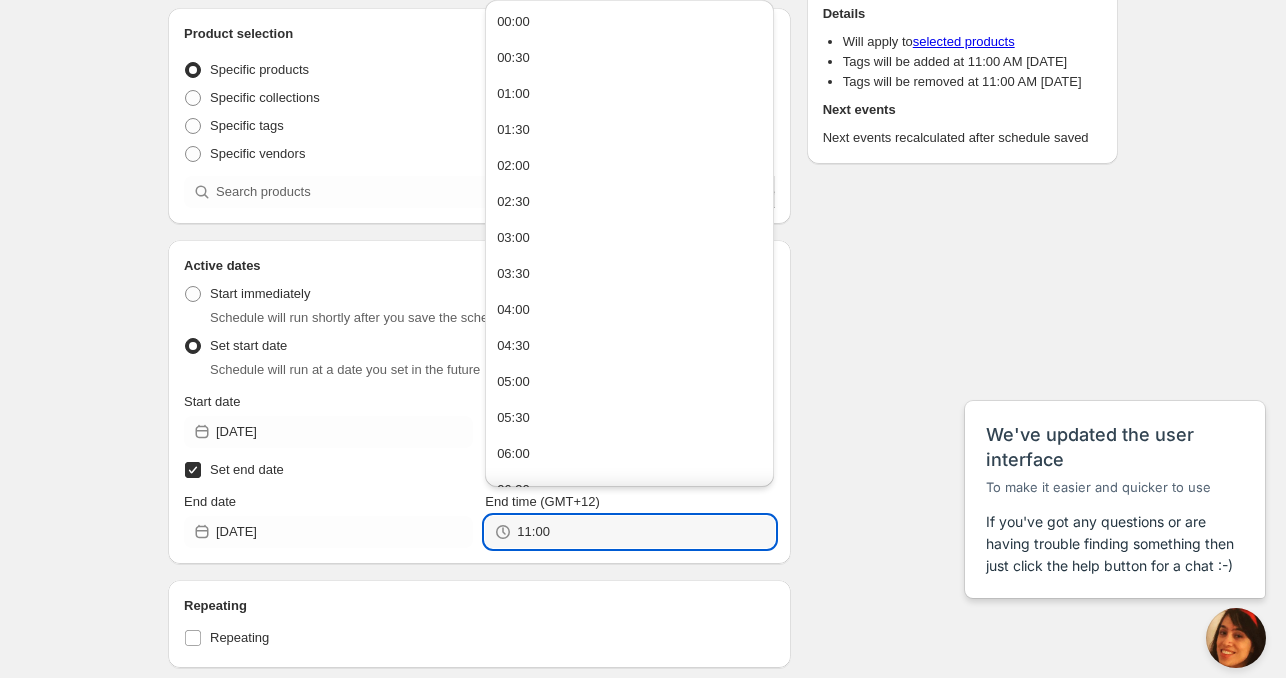 type on "11:00" 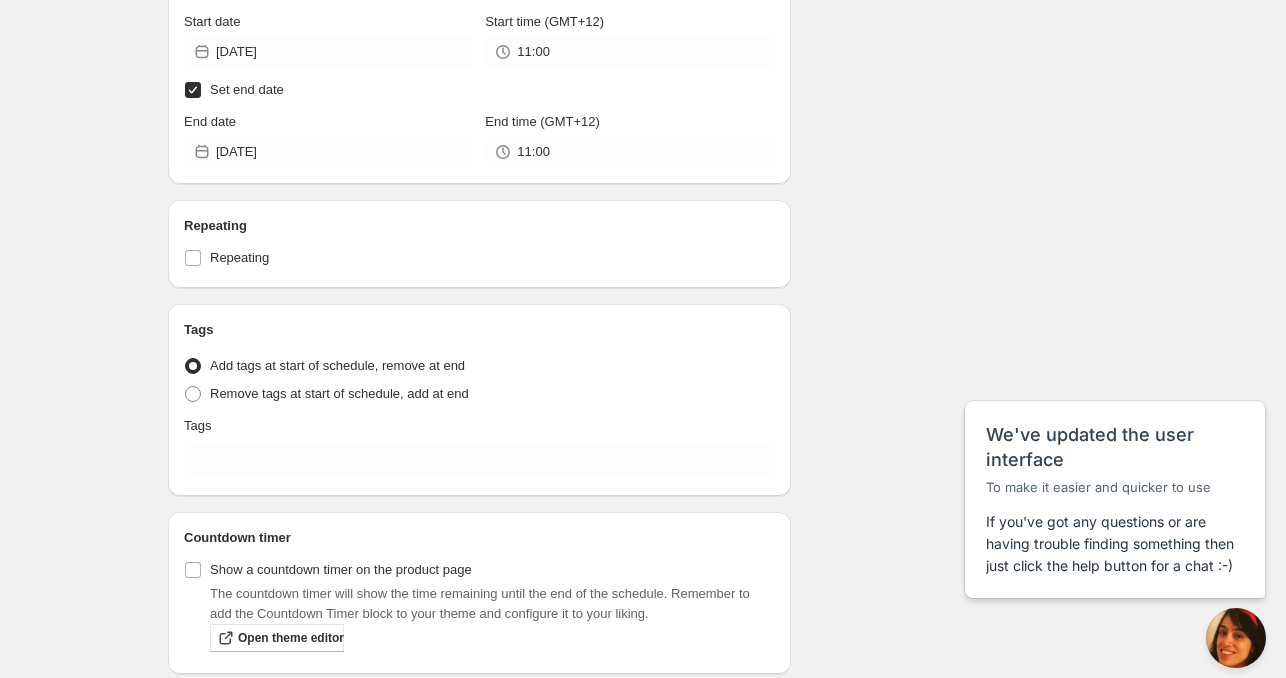 scroll, scrollTop: 659, scrollLeft: 0, axis: vertical 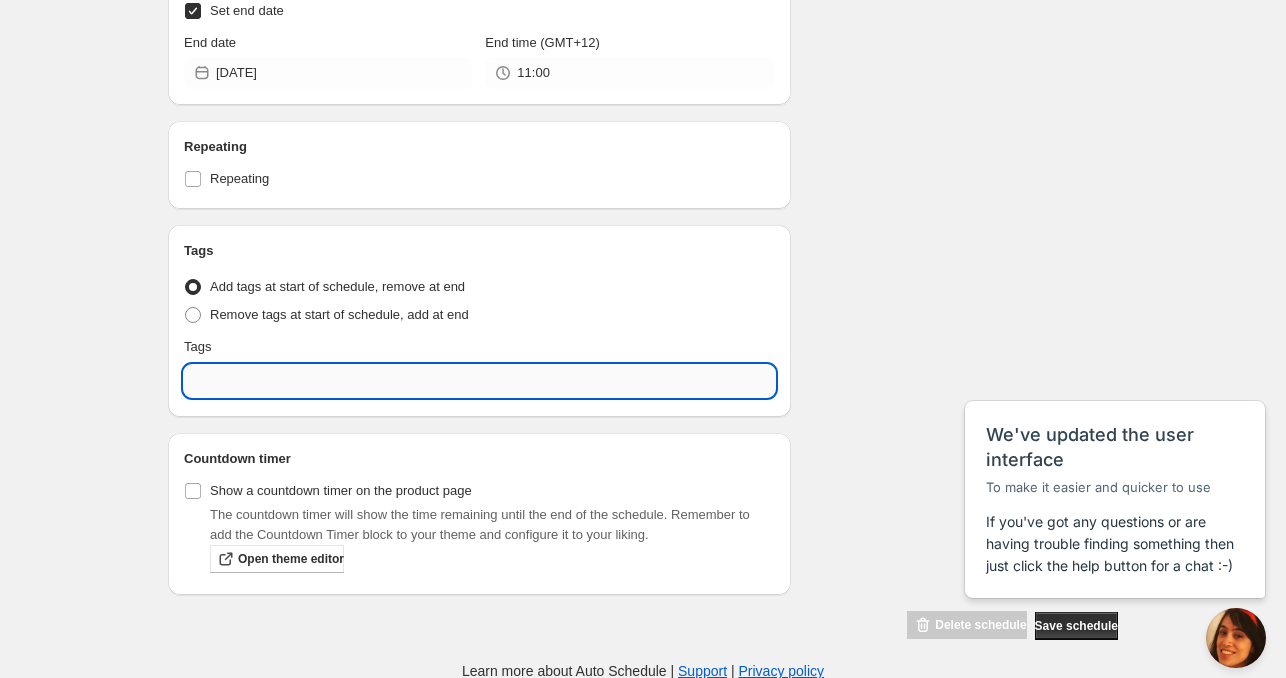 click at bounding box center [479, 381] 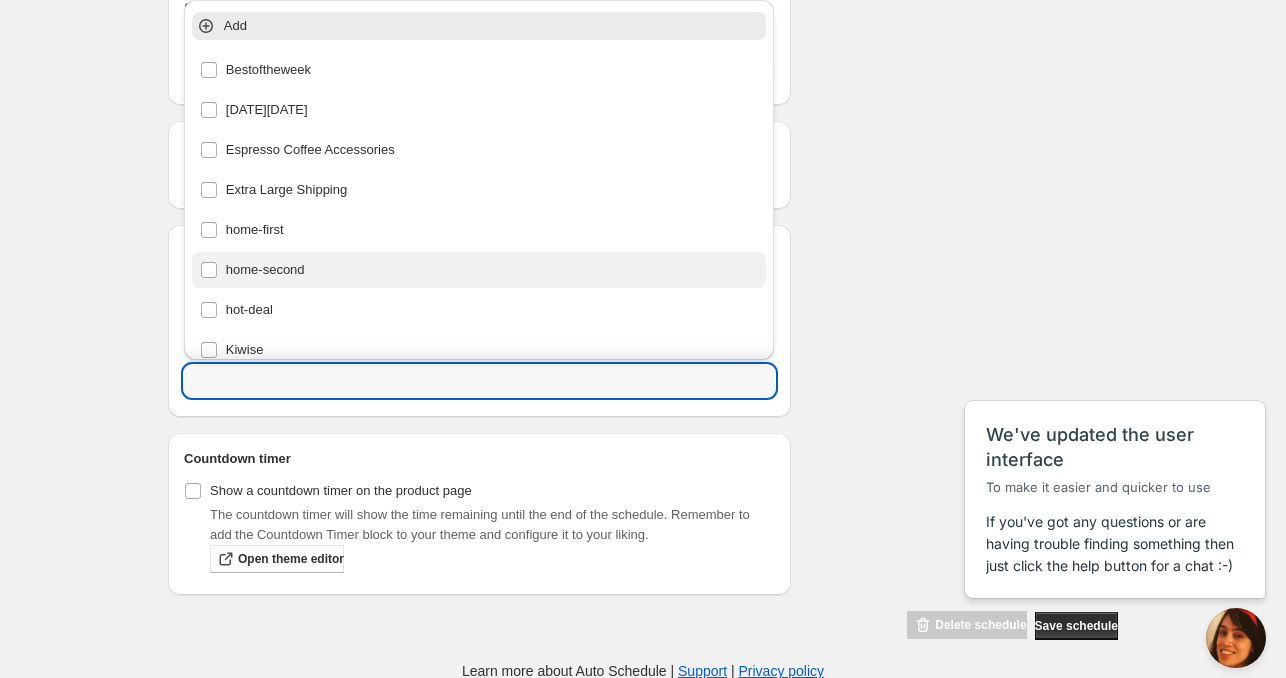 click on "home-second" at bounding box center [479, 270] 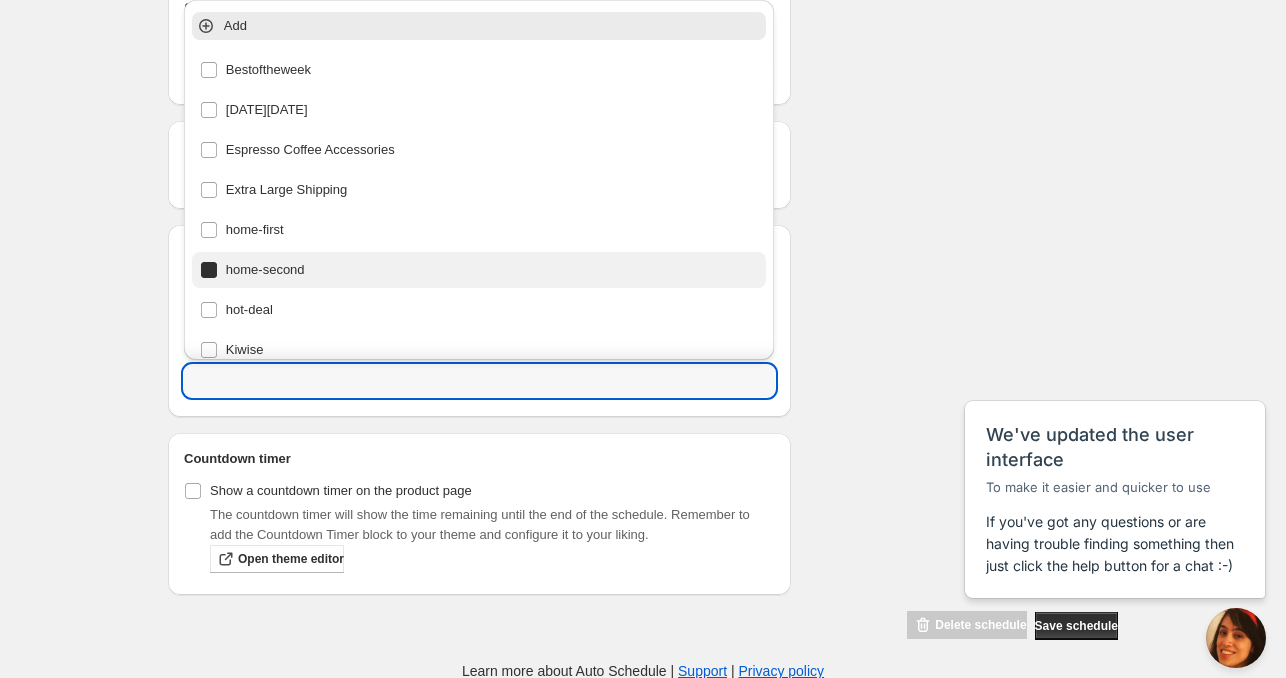 type on "home-second" 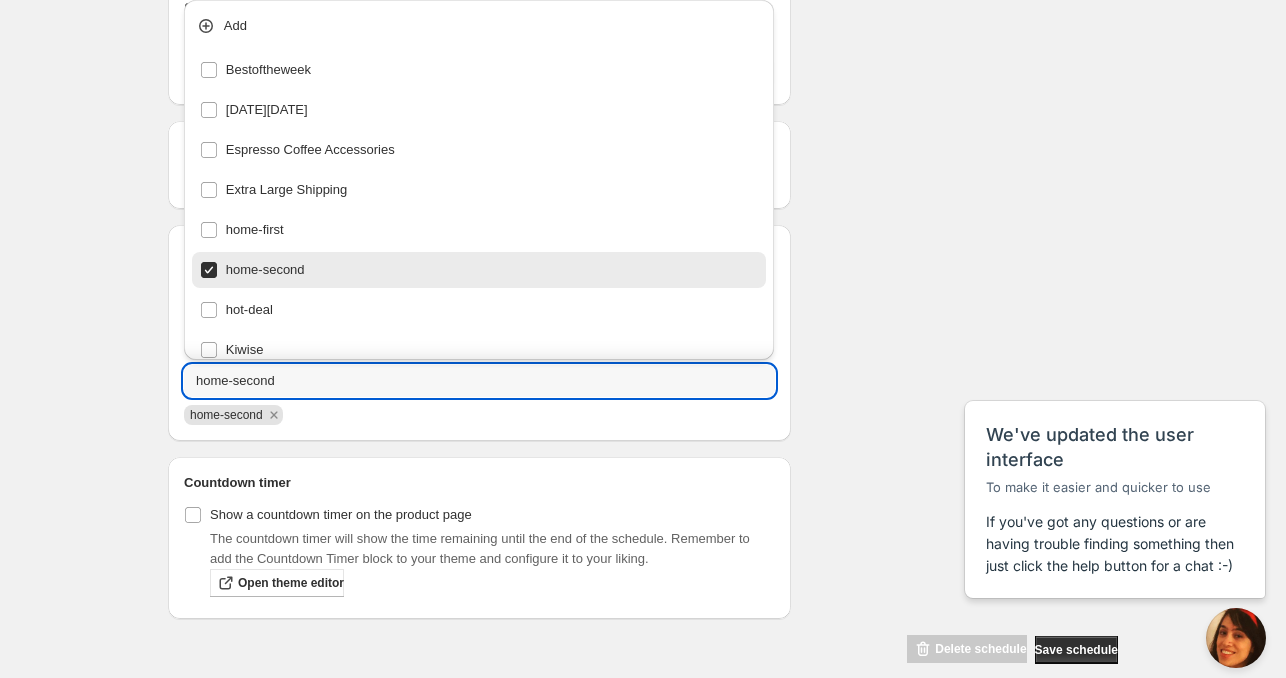 click on "Schedule name Thu Jul 31 2025 11am Your customers won't see this Product selection Entity type Specific products Specific collections Specific tags Specific vendors Browse Active dates Active Date Type Start immediately Schedule will run shortly after you save the schedule Set start date Schedule will run at a date you set in the future Start date 2025-07-31 Start time (GMT+12) 11:00 Set end date End date 2025-08-03 End time (GMT+12) 11:00 Repeating Repeating Ok Cancel Every 1 Date range Days Weeks Months Years Days Ends Never On specific date After a number of occurances Tags Tag type Add tags at start of schedule, remove at end Remove tags at start of schedule, add at end Tags home-second home-second Countdown timer Show a countdown timer on the product page The countdown timer will show the time remaining until the end of the schedule. Remember to add the Countdown Timer block to your theme and configure it to your liking. Open theme editor Summary Thu Jul 31 2025 11am Type Add/remove tags from products" at bounding box center [635, 33] 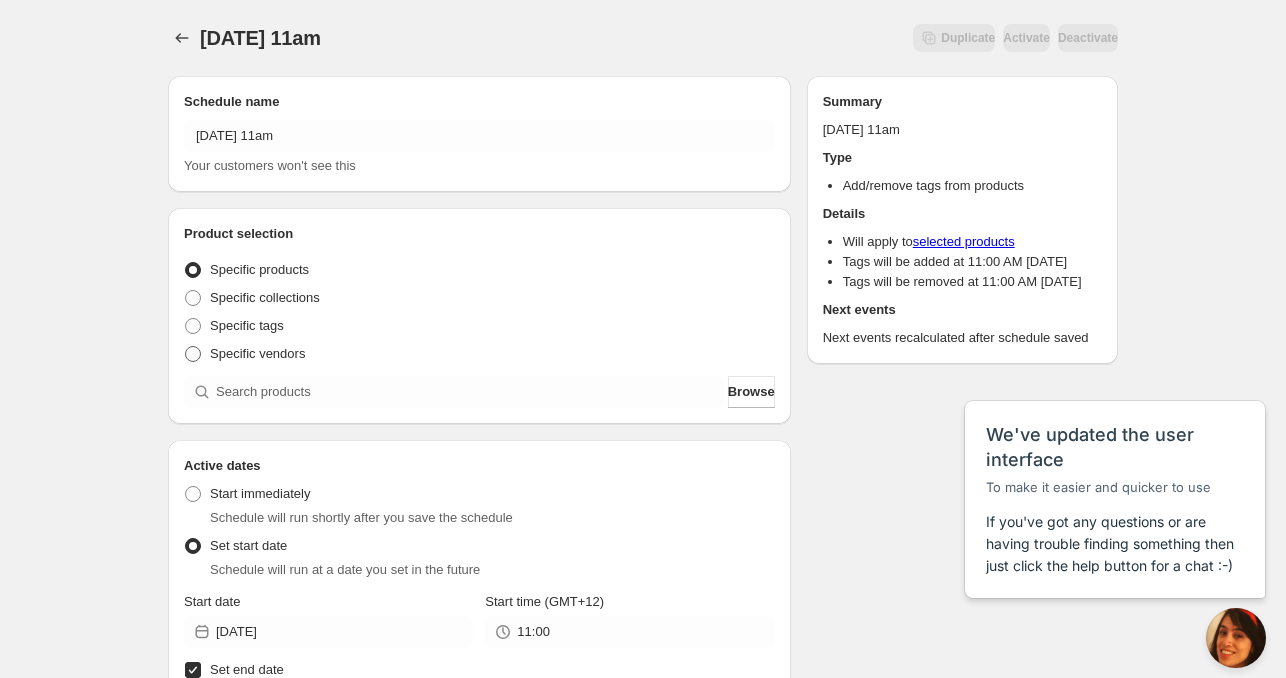 scroll, scrollTop: 0, scrollLeft: 0, axis: both 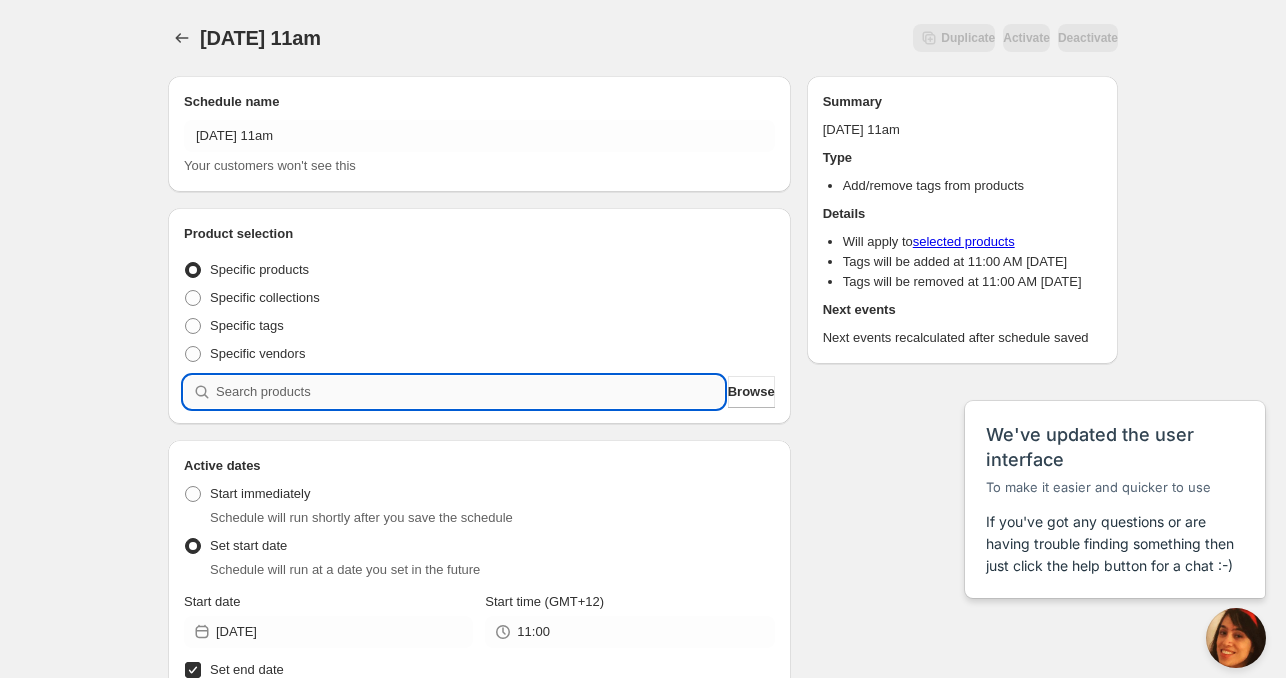 click at bounding box center [470, 392] 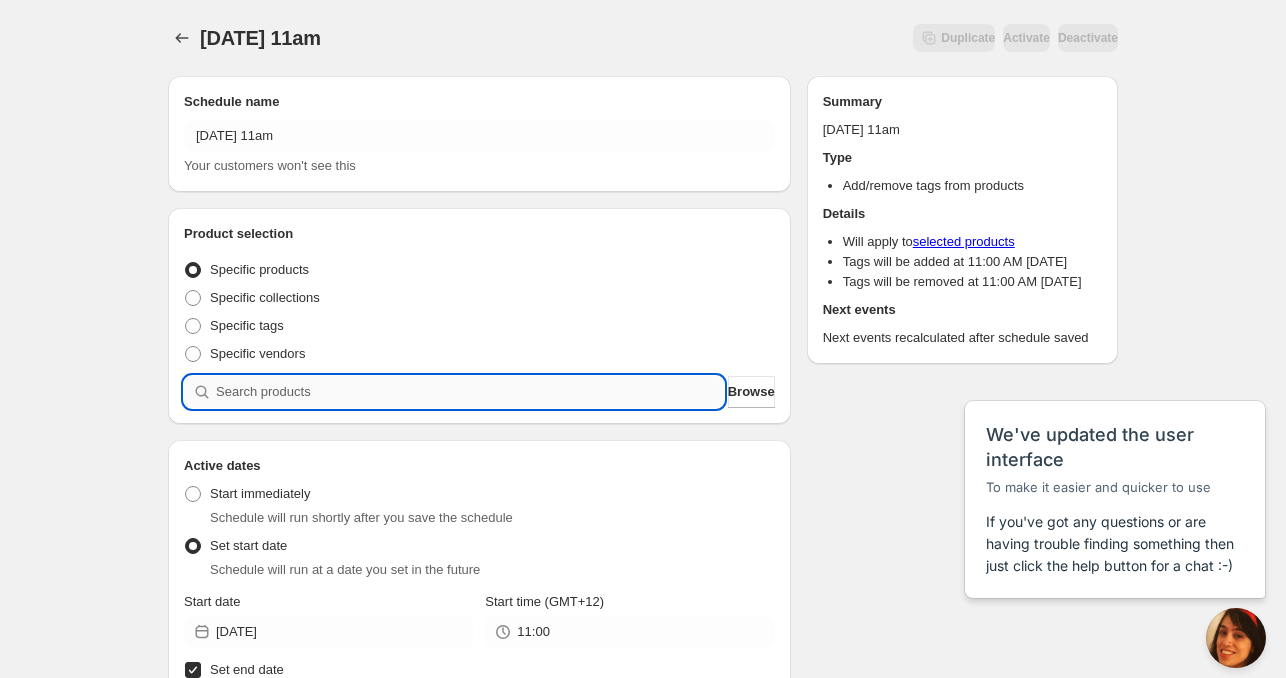 paste 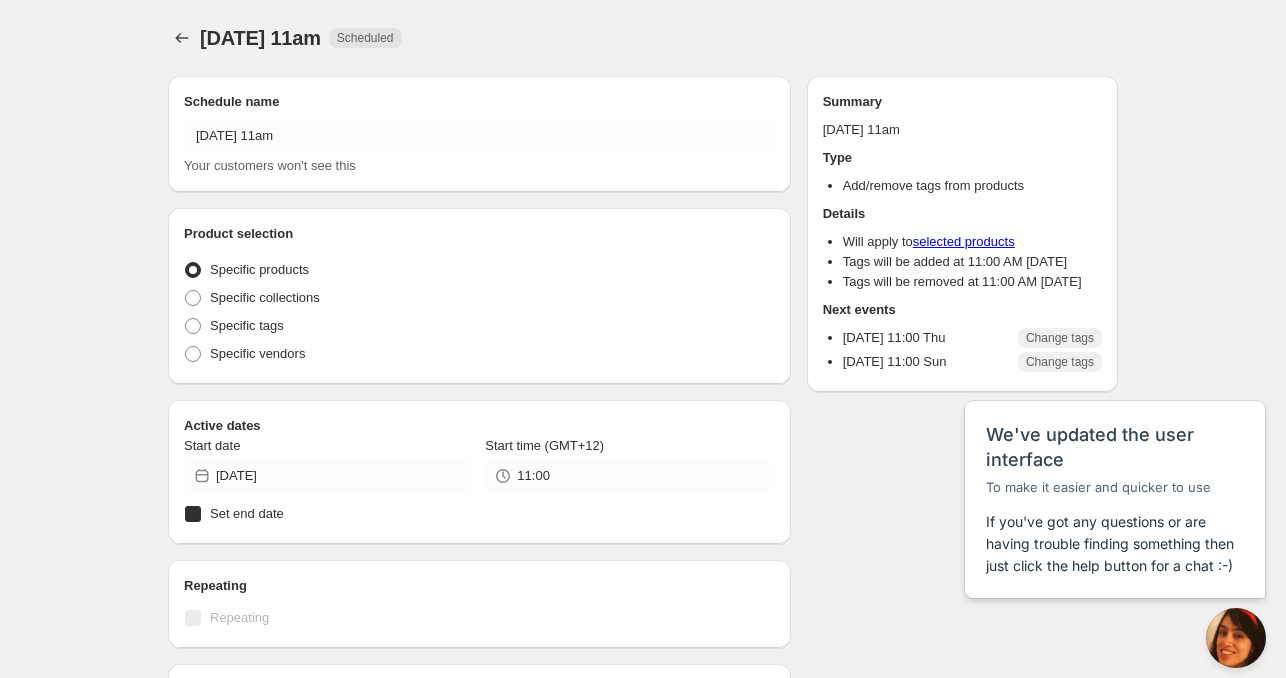 radio on "true" 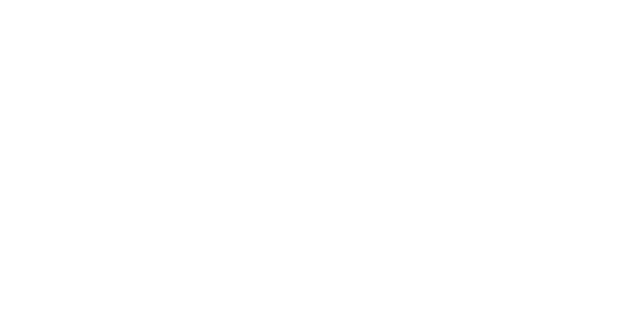 scroll, scrollTop: 0, scrollLeft: 0, axis: both 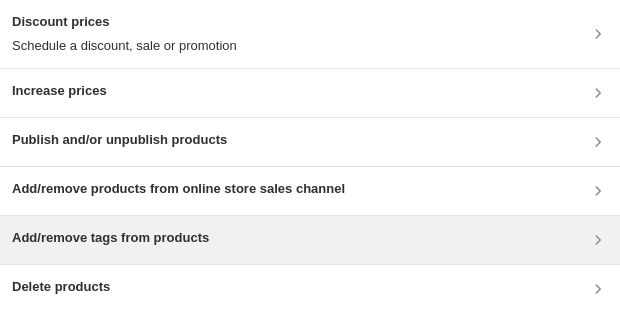 click on "Add/remove tags from products" at bounding box center (110, 238) 